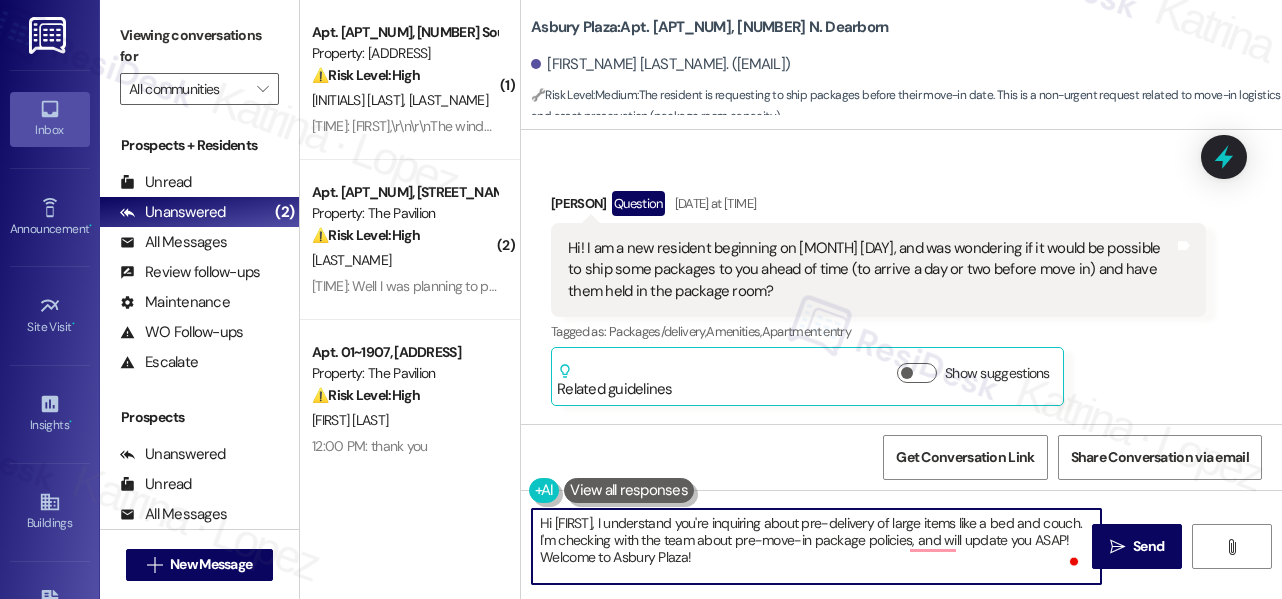 scroll, scrollTop: 0, scrollLeft: 0, axis: both 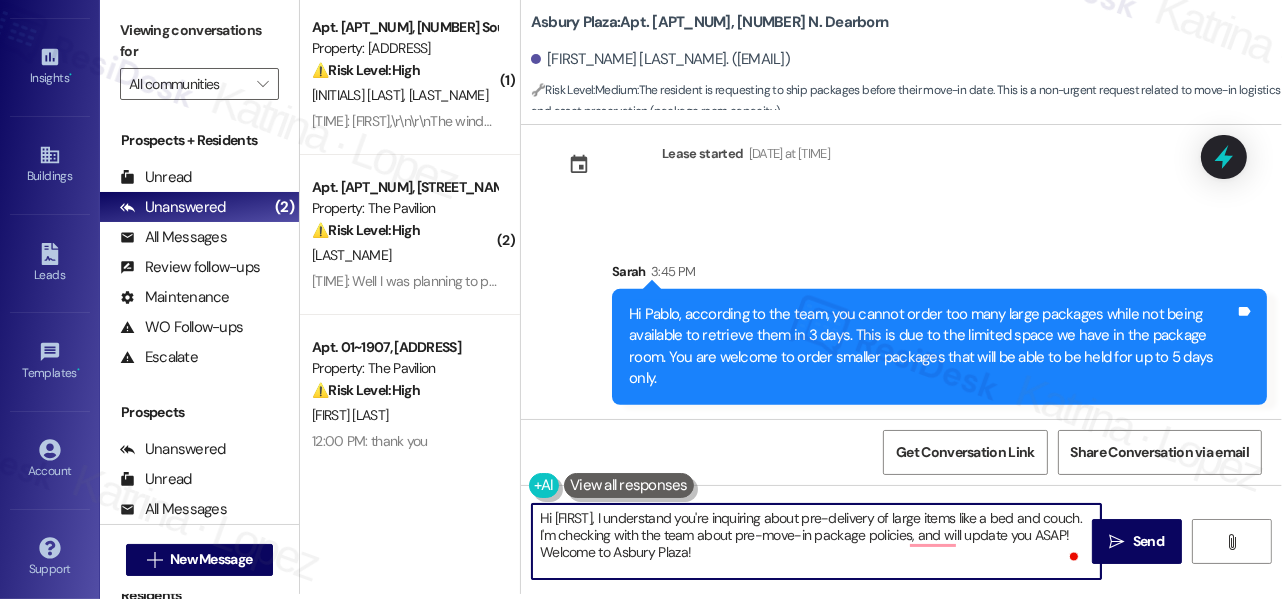 click on "Hi Pablo, according to the team, you cannot order too many large packages while not being available to retrieve them in 3 days. This is due to the limited space we have in the package room. You are welcome to order smaller packages that will be able to be held for up to 5 days only." at bounding box center [932, 347] 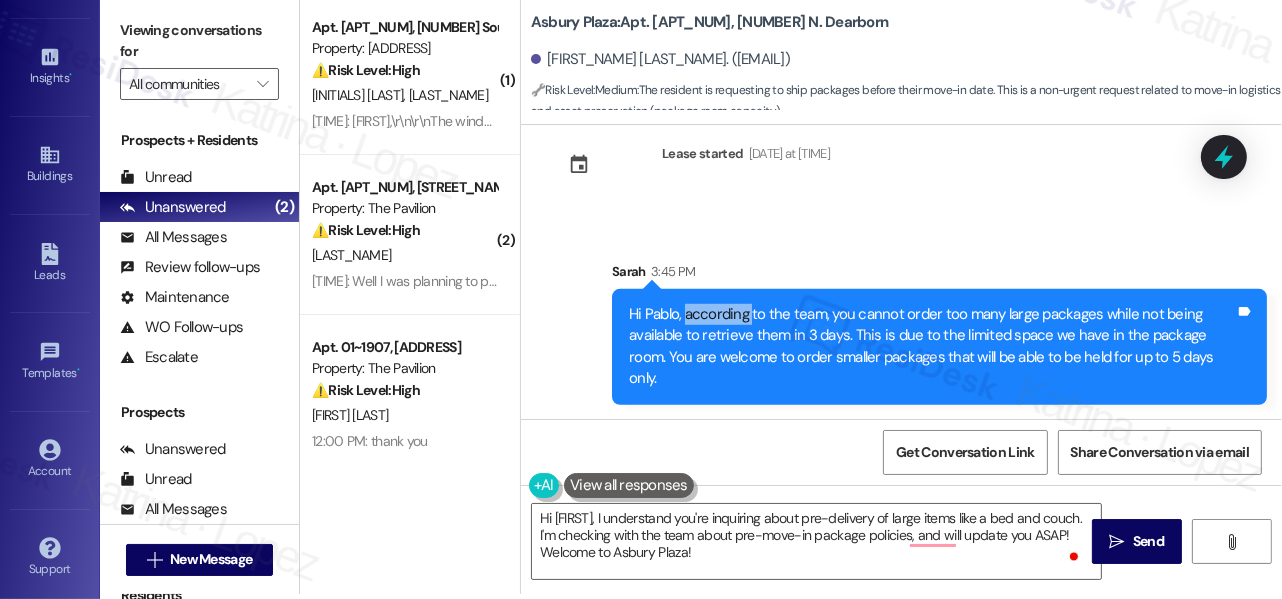 click on "Hi Pablo, according to the team, you cannot order too many large packages while not being available to retrieve them in 3 days. This is due to the limited space we have in the package room. You are welcome to order smaller packages that will be able to be held for up to 5 days only." at bounding box center [932, 347] 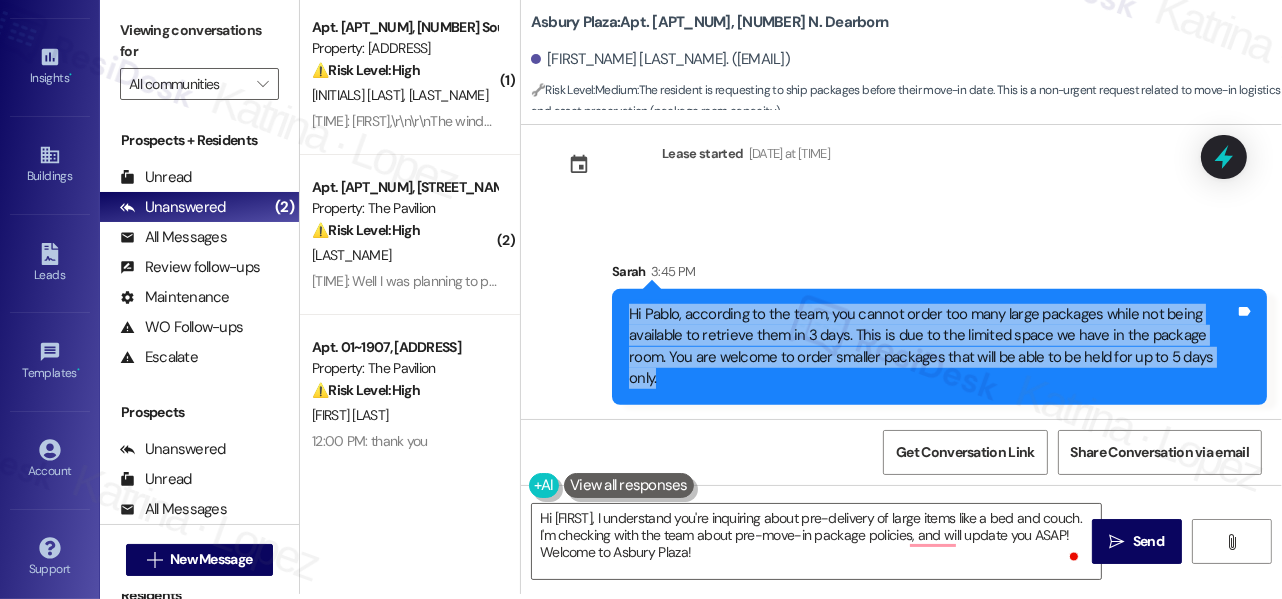 click on "Hi Pablo, according to the team, you cannot order too many large packages while not being available to retrieve them in 3 days. This is due to the limited space we have in the package room. You are welcome to order smaller packages that will be able to be held for up to 5 days only." at bounding box center (932, 347) 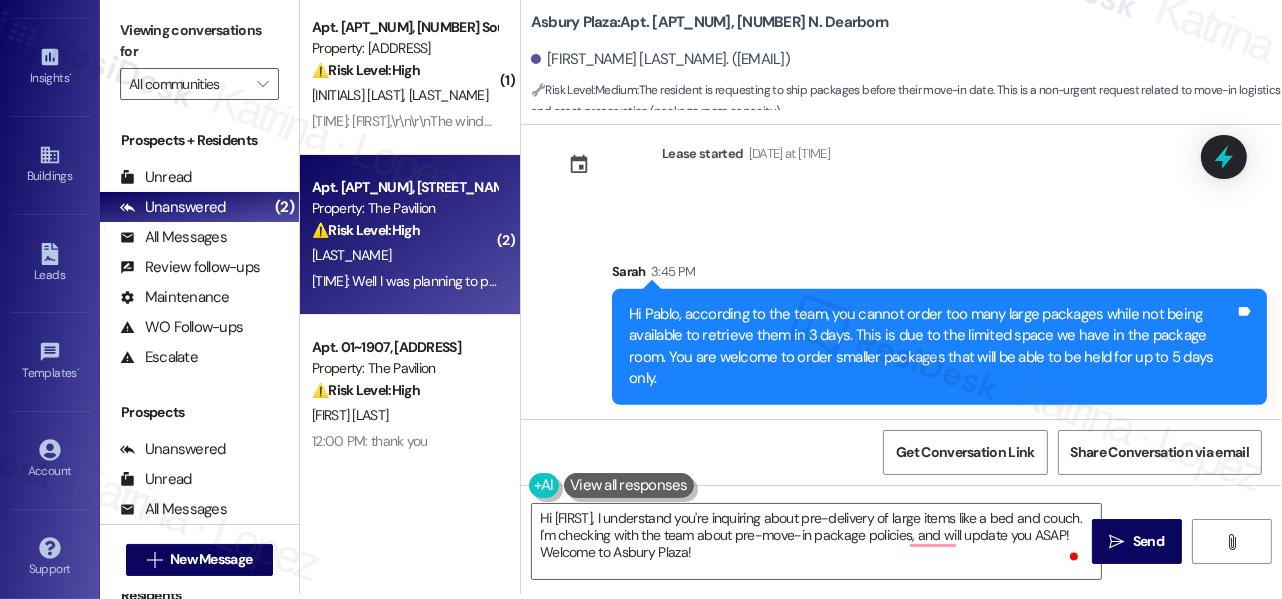 click on "Property: The Pavilion" at bounding box center [404, 208] 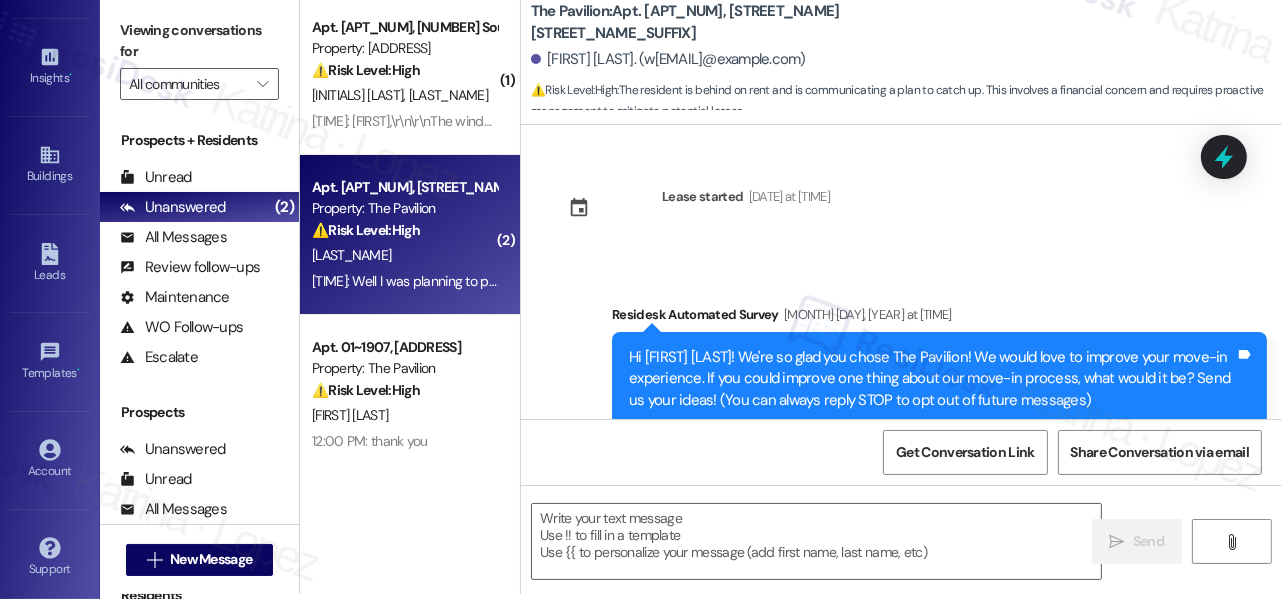 scroll, scrollTop: 0, scrollLeft: 0, axis: both 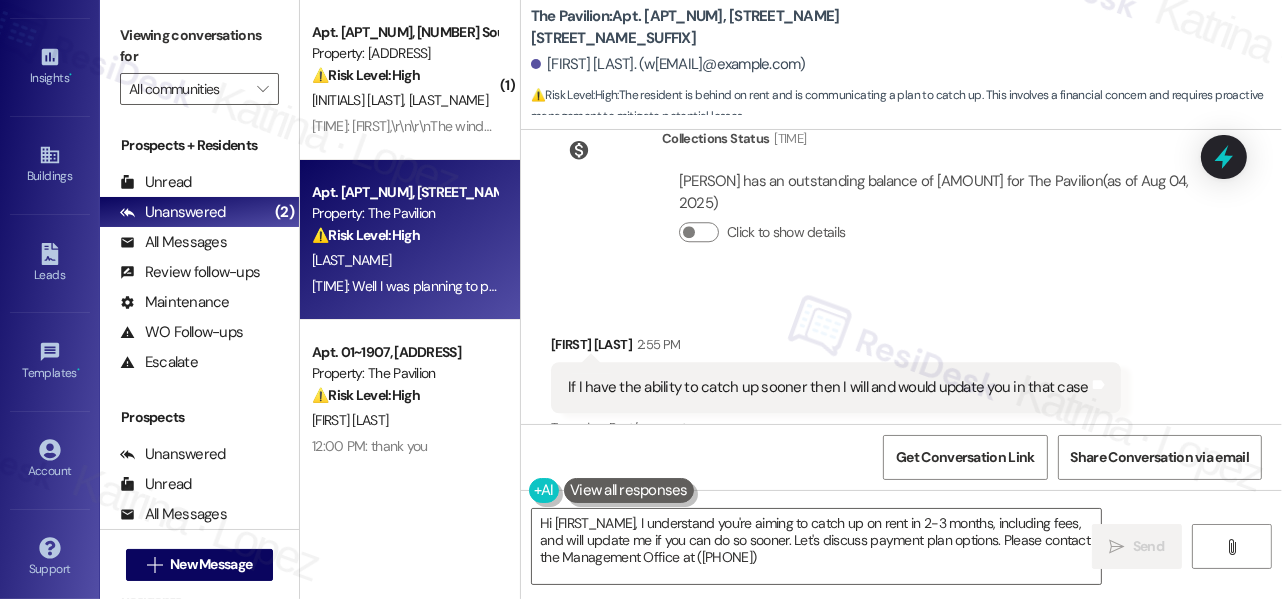 type on "Hi [FIRST_NAME], I understand you're aiming to catch up on rent in 2-3 months, including fees, and will update me if you can do so sooner. Let's discuss payment plan options. Please contact the Management Office at ([PHONE])." 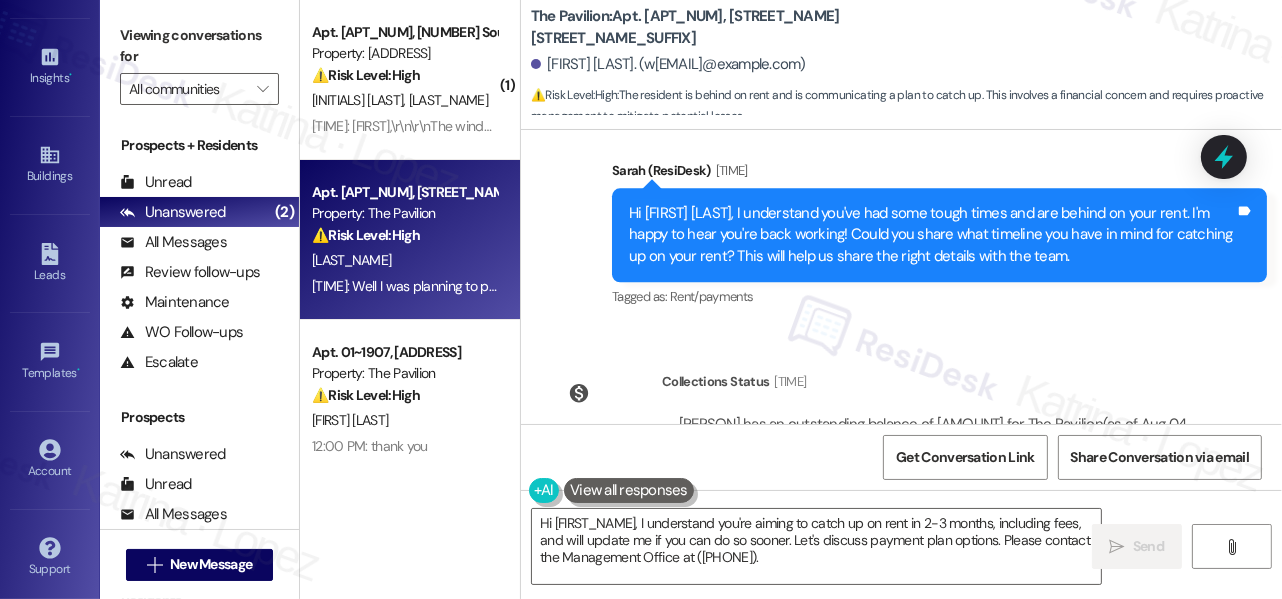 scroll, scrollTop: 4896, scrollLeft: 0, axis: vertical 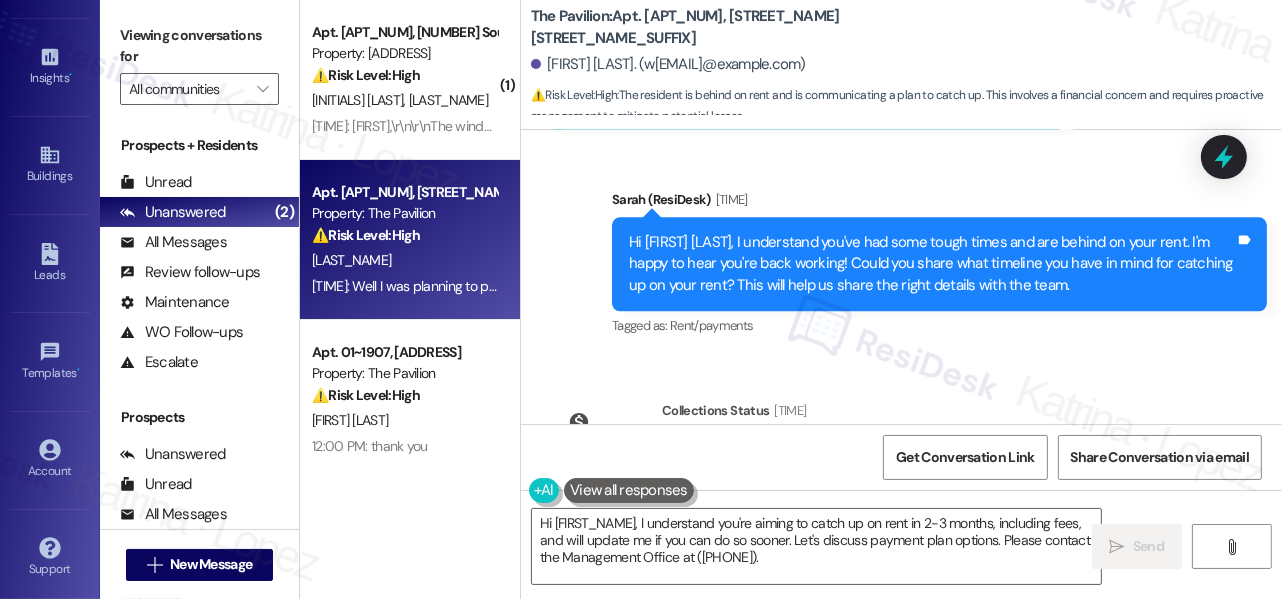 click on "Hi [FIRST] [LAST], I understand you've had some tough times and are behind on your rent. I'm happy to hear you're back working! Could you share what timeline you have in mind for catching up on your rent? This will help us share the right details with the team." at bounding box center [932, 264] 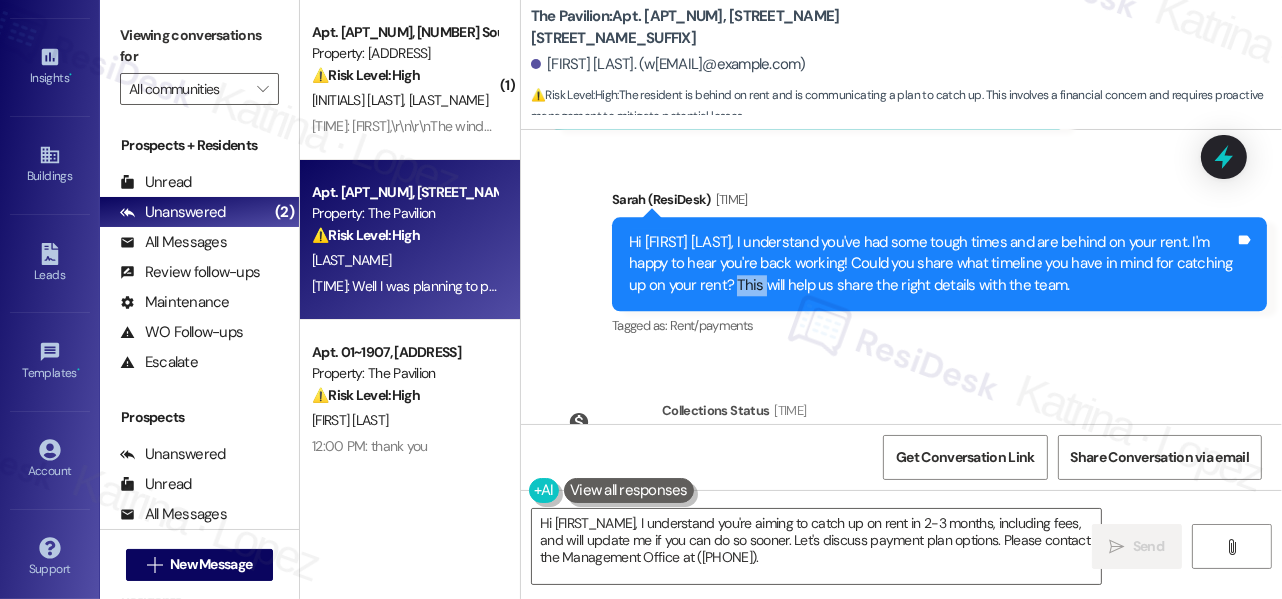 click on "Hi [FIRST] [LAST], I understand you've had some tough times and are behind on your rent. I'm happy to hear you're back working! Could you share what timeline you have in mind for catching up on your rent? This will help us share the right details with the team." at bounding box center (932, 264) 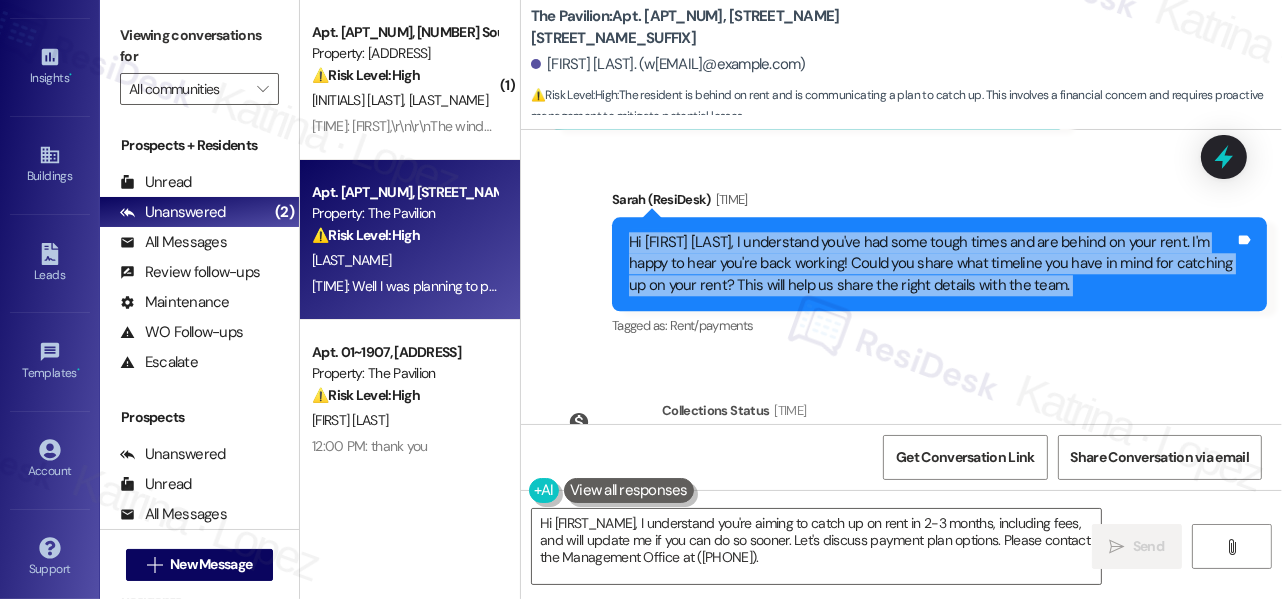 click on "Hi [FIRST] [LAST], I understand you've had some tough times and are behind on your rent. I'm happy to hear you're back working! Could you share what timeline you have in mind for catching up on your rent? This will help us share the right details with the team." at bounding box center [932, 264] 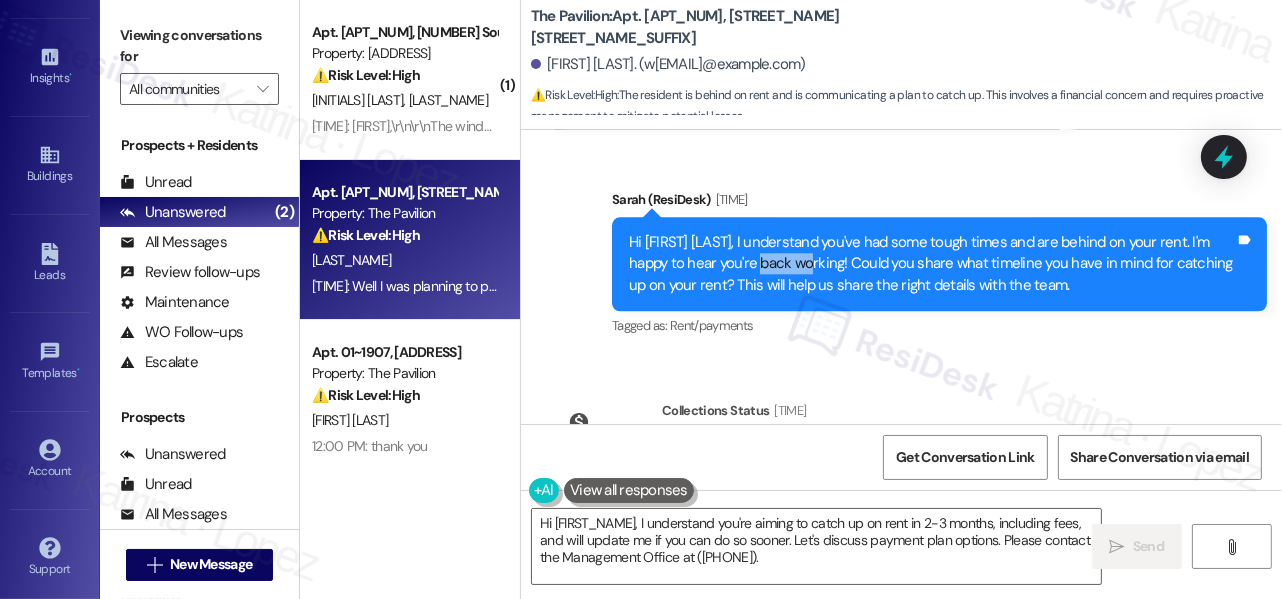 click on "Hi [FIRST] [LAST], I understand you've had some tough times and are behind on your rent. I'm happy to hear you're back working! Could you share what timeline you have in mind for catching up on your rent? This will help us share the right details with the team." at bounding box center (932, 264) 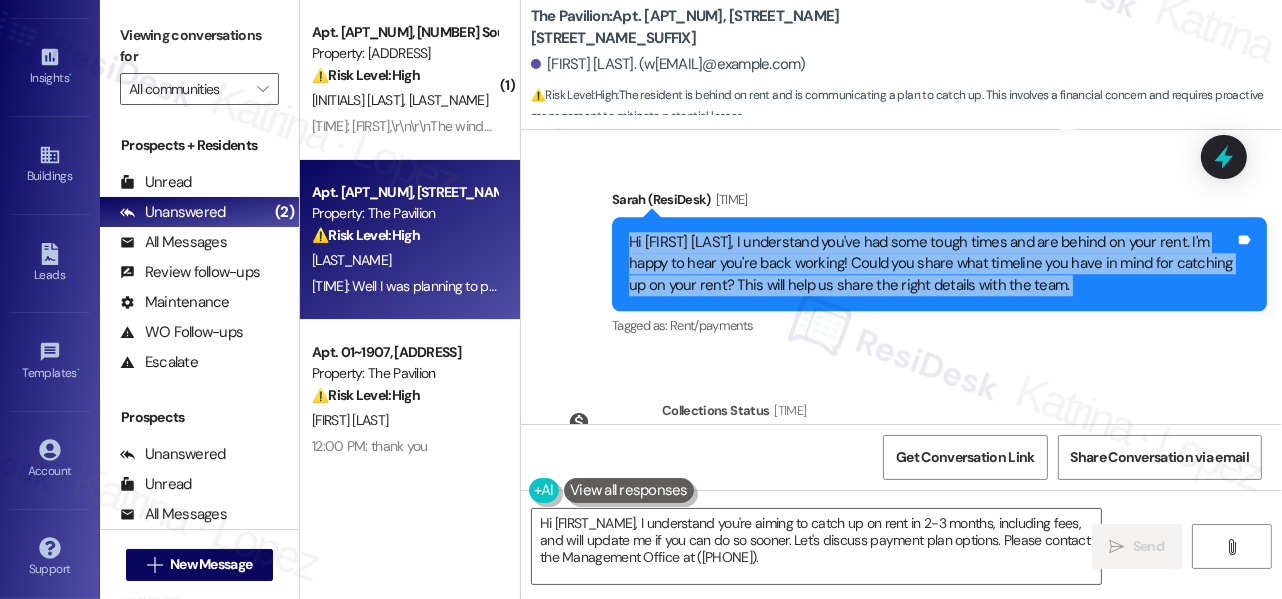 click on "Hi [FIRST] [LAST], I understand you've had some tough times and are behind on your rent. I'm happy to hear you're back working! Could you share what timeline you have in mind for catching up on your rent? This will help us share the right details with the team." at bounding box center (932, 264) 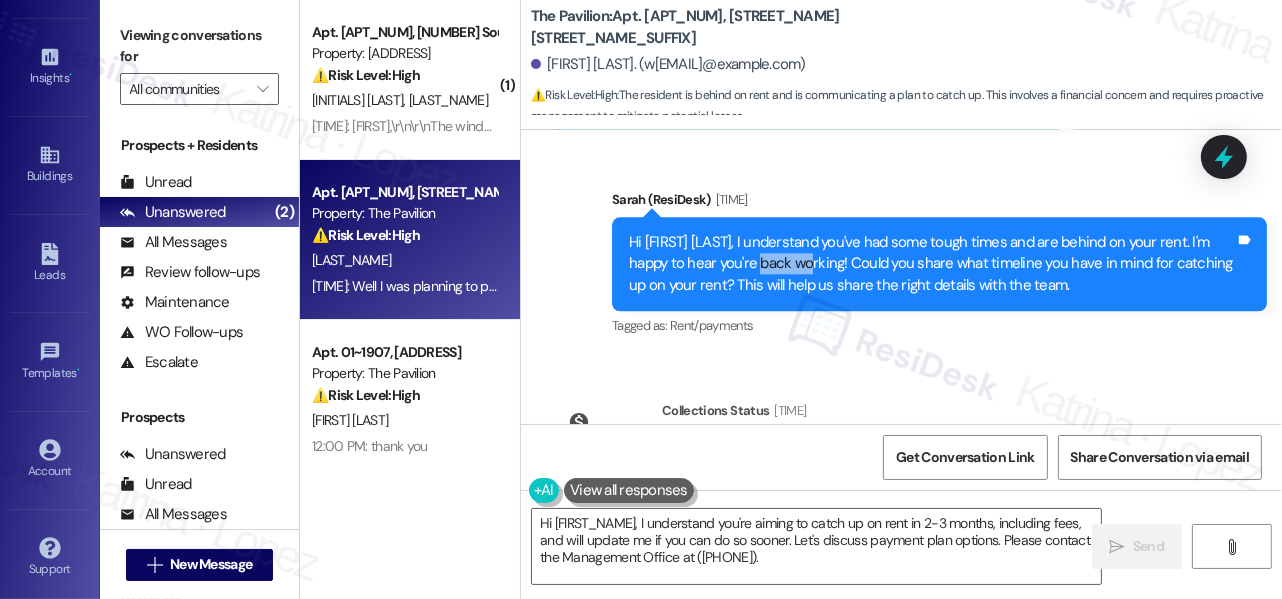 click on "Hi [FIRST] [LAST], I understand you've had some tough times and are behind on your rent. I'm happy to hear you're back working! Could you share what timeline you have in mind for catching up on your rent? This will help us share the right details with the team." at bounding box center [932, 264] 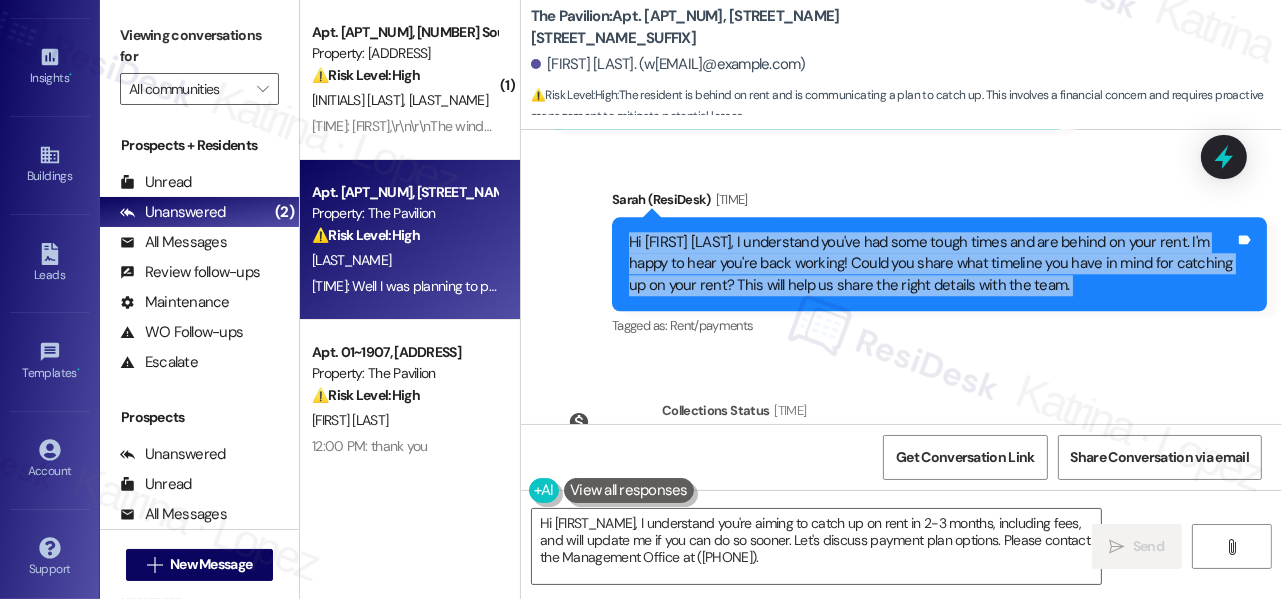 click on "Hi [FIRST] [LAST], I understand you've had some tough times and are behind on your rent. I'm happy to hear you're back working! Could you share what timeline you have in mind for catching up on your rent? This will help us share the right details with the team." at bounding box center (932, 264) 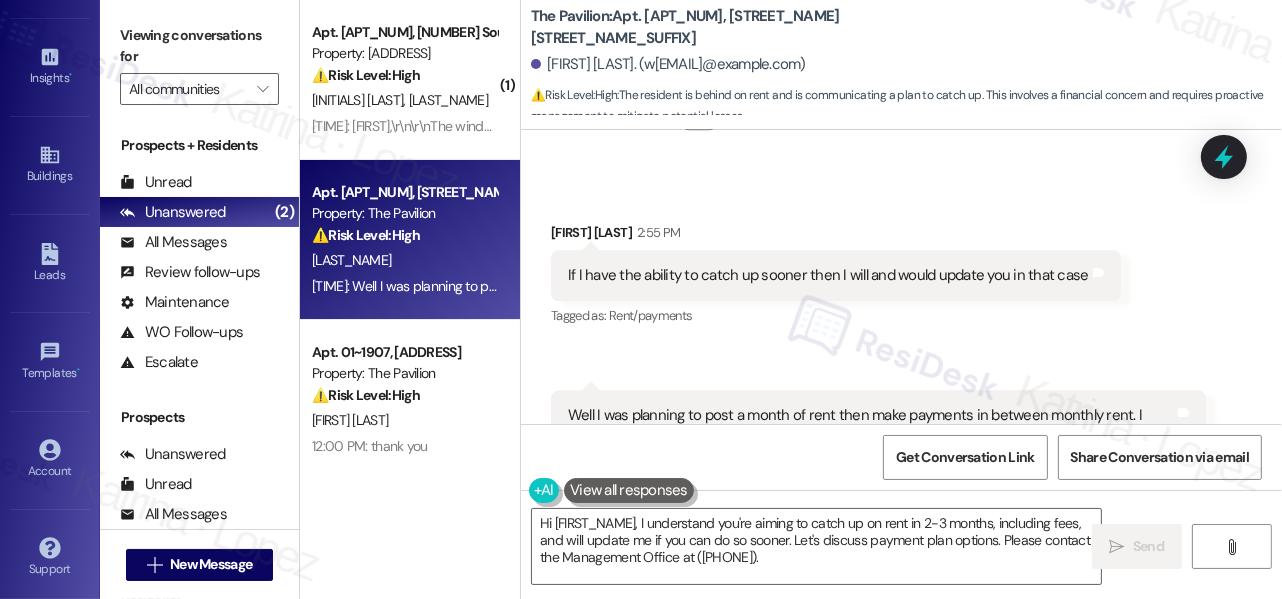 scroll, scrollTop: 5350, scrollLeft: 0, axis: vertical 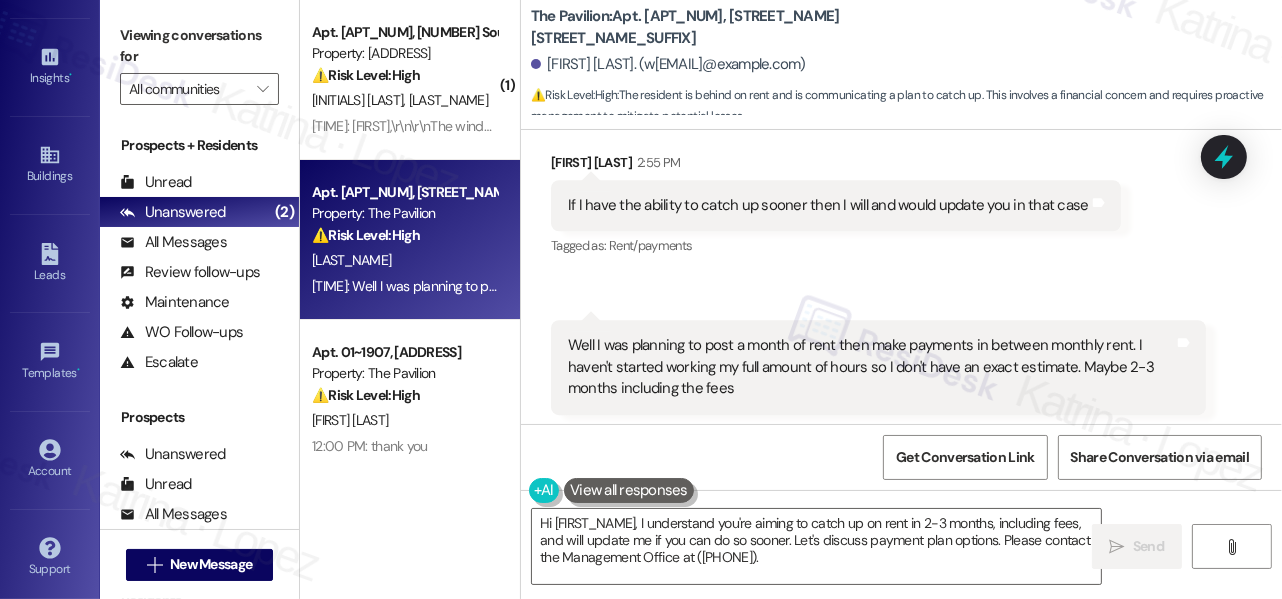 click on "If I have the ability to catch up sooner then I will and would update you in that case Tags and notes" at bounding box center [836, 205] 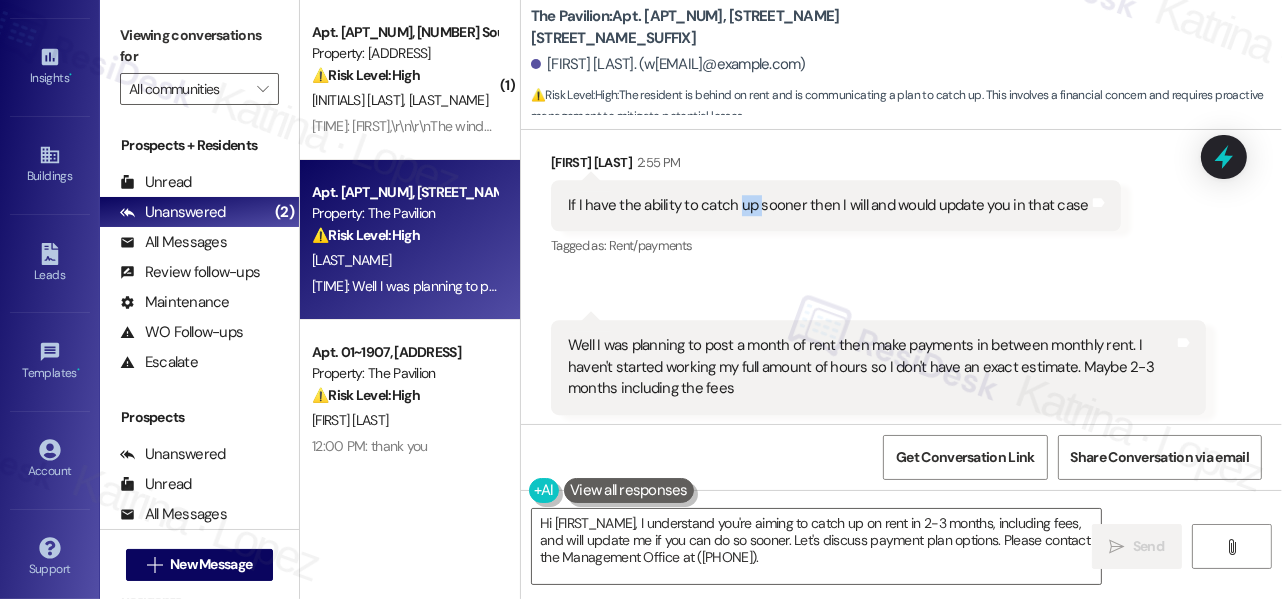 click on "If I have the ability to catch up sooner then I will and would update you in that case Tags and notes" at bounding box center (836, 205) 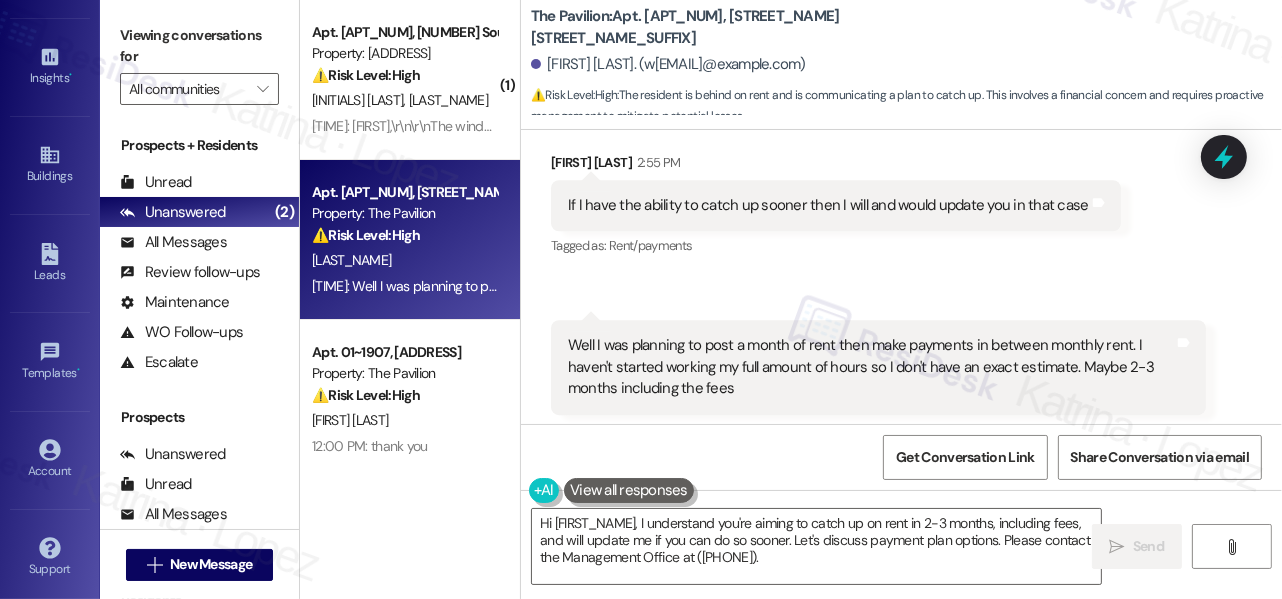 click on "Well I was planning to post a month of rent then make payments in between monthly rent. I haven't started working my full amount of hours so I don't have an exact estimate. Maybe 2-3 months including the fees" at bounding box center (871, 367) 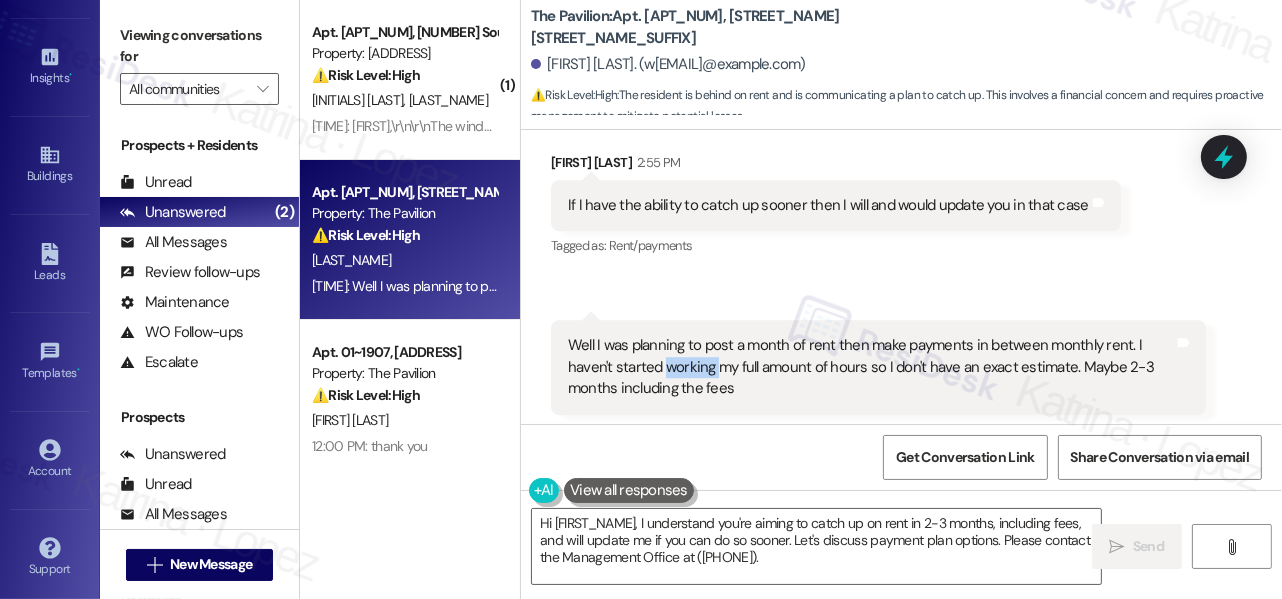 click on "Well I was planning to post a month of rent then make payments in between monthly rent. I haven't started working my full amount of hours so I don't have an exact estimate. Maybe 2-3 months including the fees" at bounding box center (871, 367) 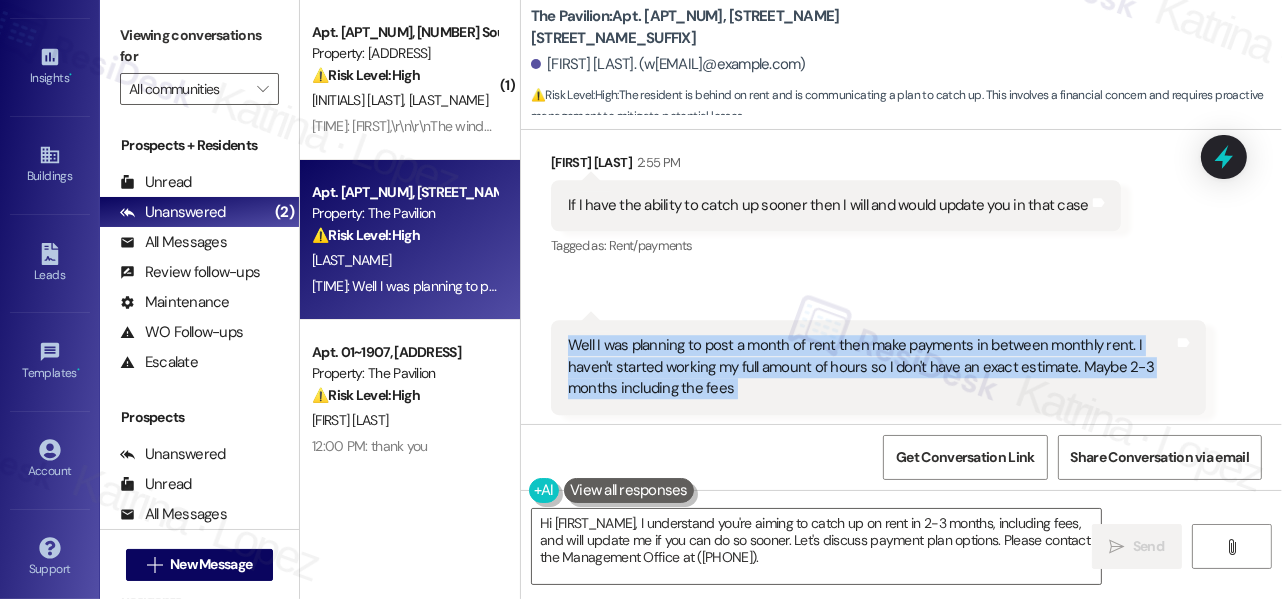 click on "Well I was planning to post a month of rent then make payments in between monthly rent. I haven't started working my full amount of hours so I don't have an exact estimate. Maybe 2-3 months including the fees" at bounding box center [871, 367] 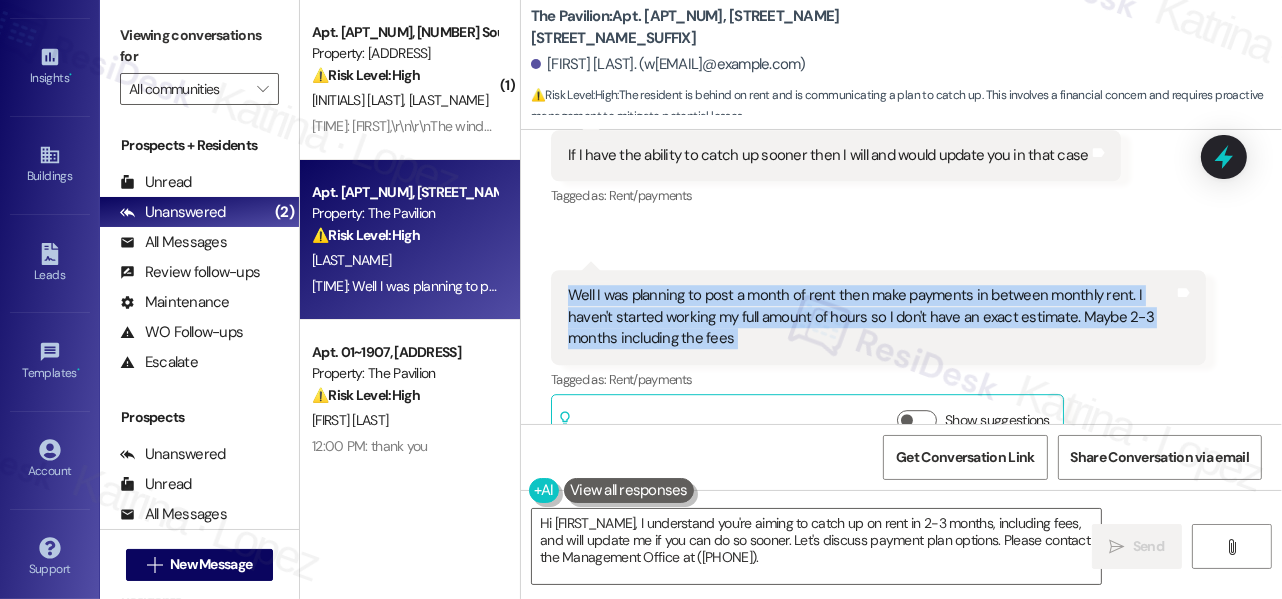 scroll, scrollTop: 5441, scrollLeft: 0, axis: vertical 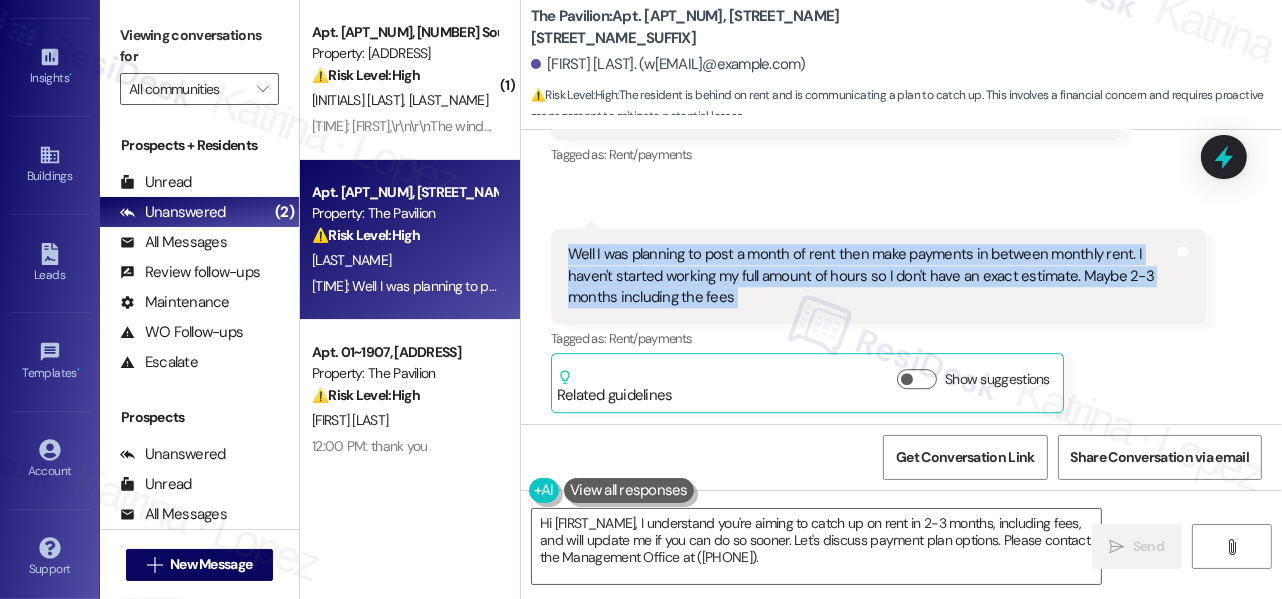 click on "Well I was planning to post a month of rent then make payments in between monthly rent. I haven't started working my full amount of hours so I don't have an exact estimate. Maybe 2-3 months including the fees" at bounding box center [871, 276] 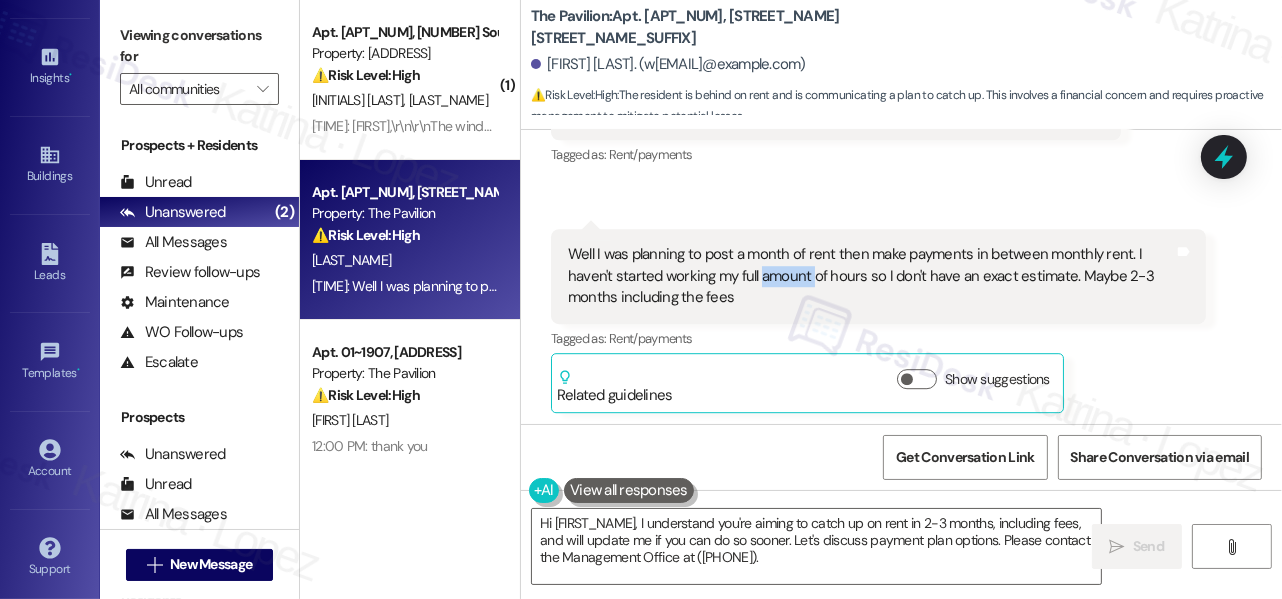 click on "Well I was planning to post a month of rent then make payments in between monthly rent. I haven't started working my full amount of hours so I don't have an exact estimate. Maybe 2-3 months including the fees" at bounding box center (871, 276) 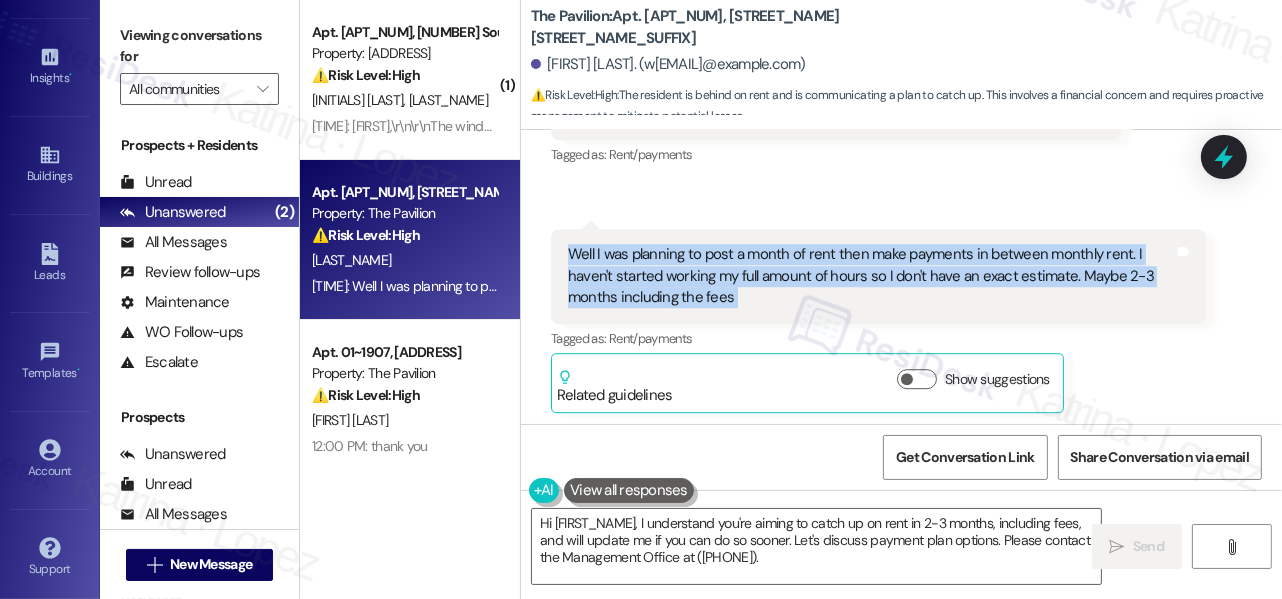 click on "Well I was planning to post a month of rent then make payments in between monthly rent. I haven't started working my full amount of hours so I don't have an exact estimate. Maybe 2-3 months including the fees" at bounding box center (871, 276) 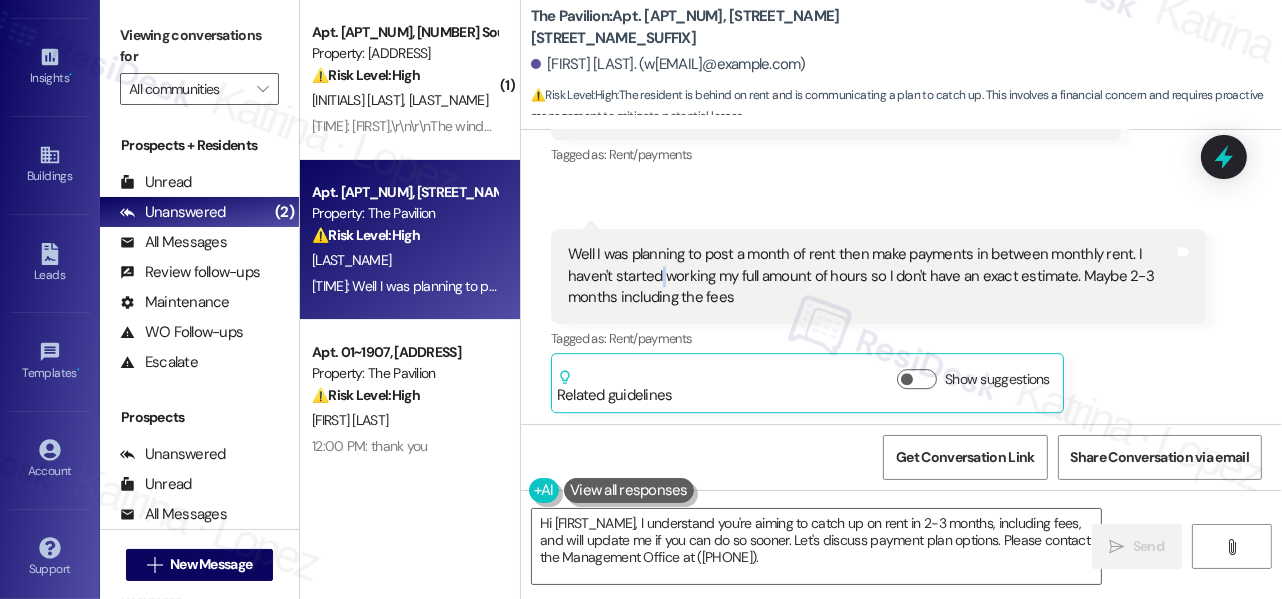 click on "Well I was planning to post a month of rent then make payments in between monthly rent. I haven't started working my full amount of hours so I don't have an exact estimate. Maybe 2-3 months including the fees" at bounding box center (871, 276) 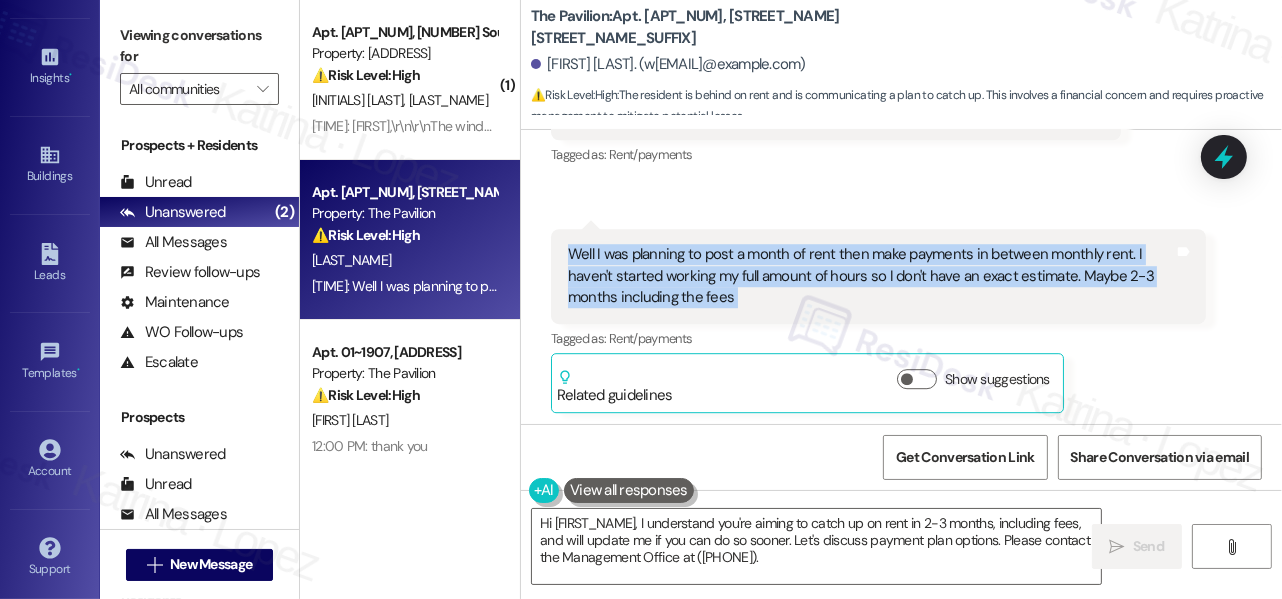 click on "Well I was planning to post a month of rent then make payments in between monthly rent. I haven't started working my full amount of hours so I don't have an exact estimate. Maybe 2-3 months including the fees" at bounding box center (871, 276) 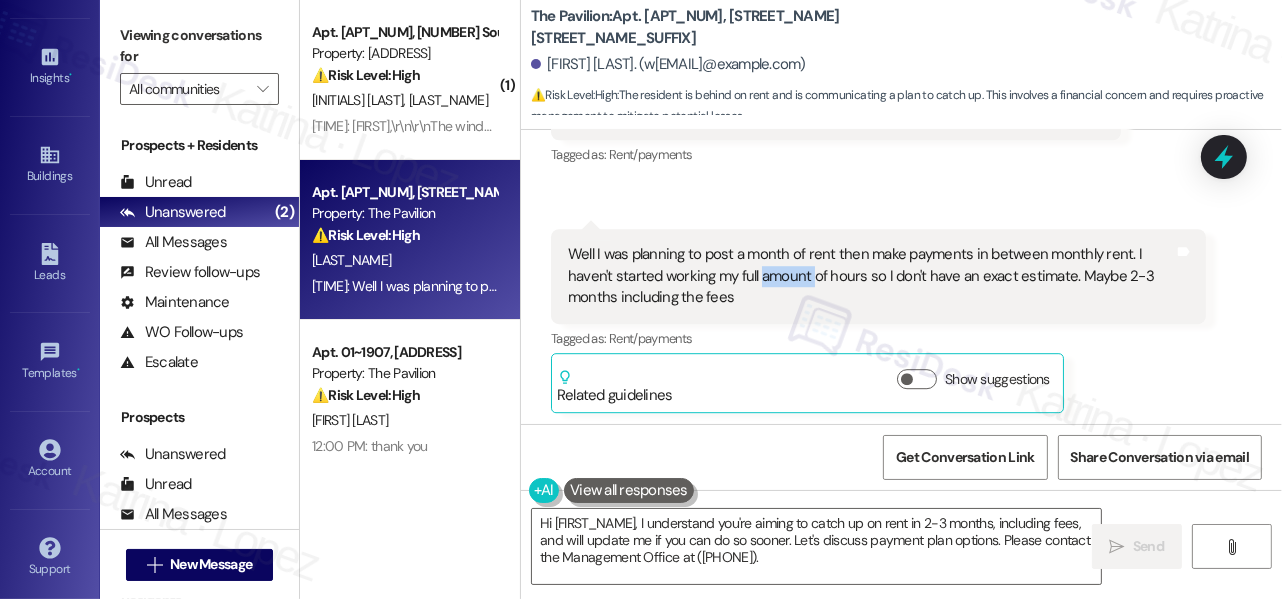 click on "Well I was planning to post a month of rent then make payments in between monthly rent. I haven't started working my full amount of hours so I don't have an exact estimate. Maybe 2-3 months including the fees" at bounding box center [871, 276] 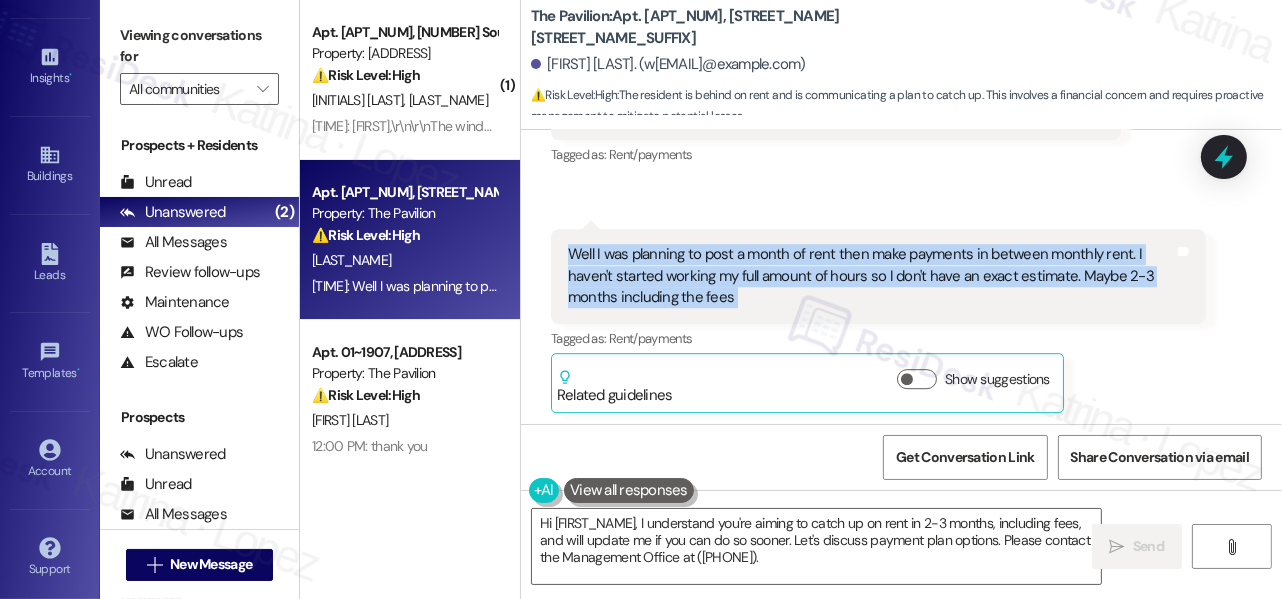 click on "Well I was planning to post a month of rent then make payments in between monthly rent. I haven't started working my full amount of hours so I don't have an exact estimate. Maybe 2-3 months including the fees" at bounding box center [871, 276] 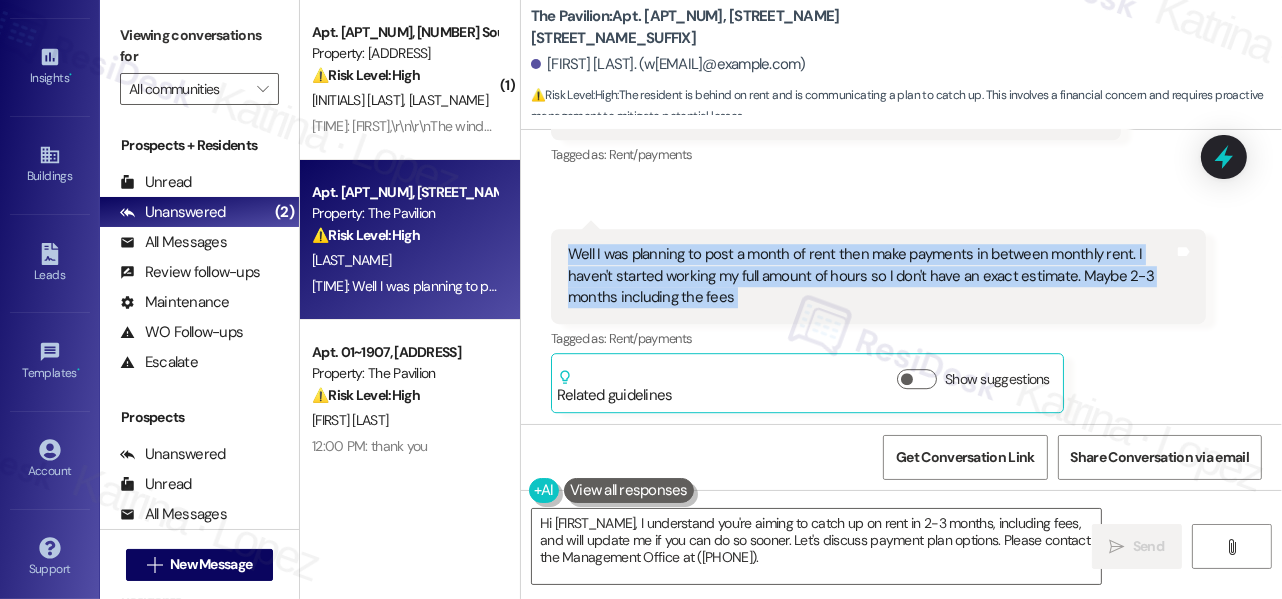 click on "Well I was planning to post a month of rent then make payments in between monthly rent. I haven't started working my full amount of hours so I don't have an exact estimate. Maybe 2-3 months including the fees Tags and notes" at bounding box center [878, 276] 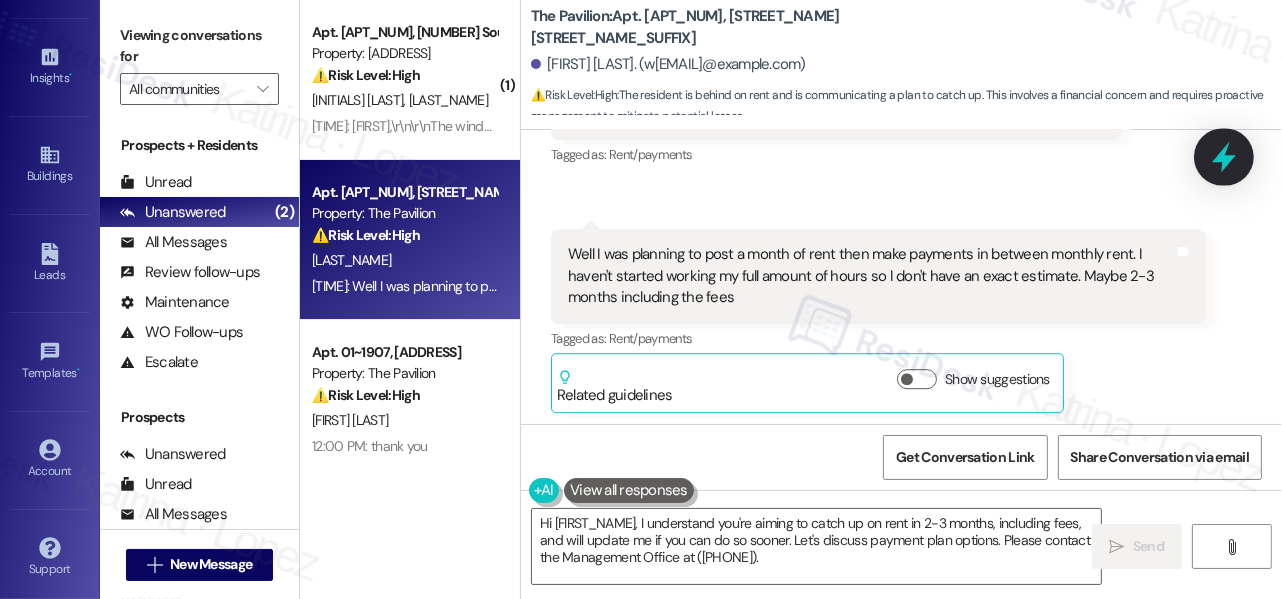 click 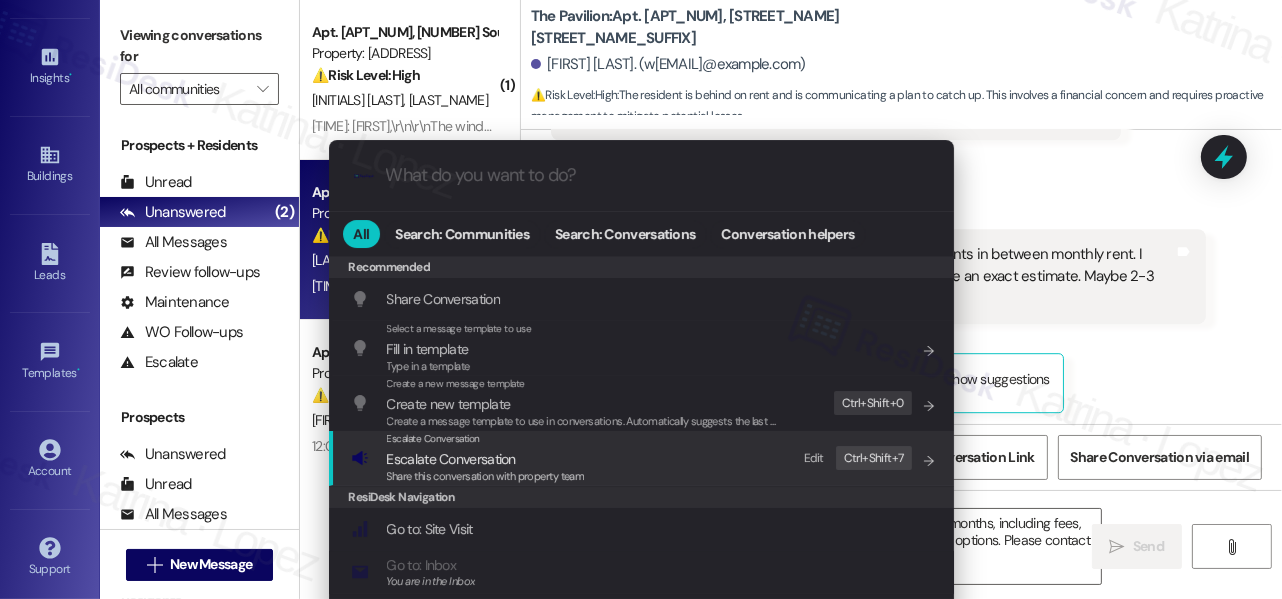 click on "Escalate Conversation" at bounding box center (451, 459) 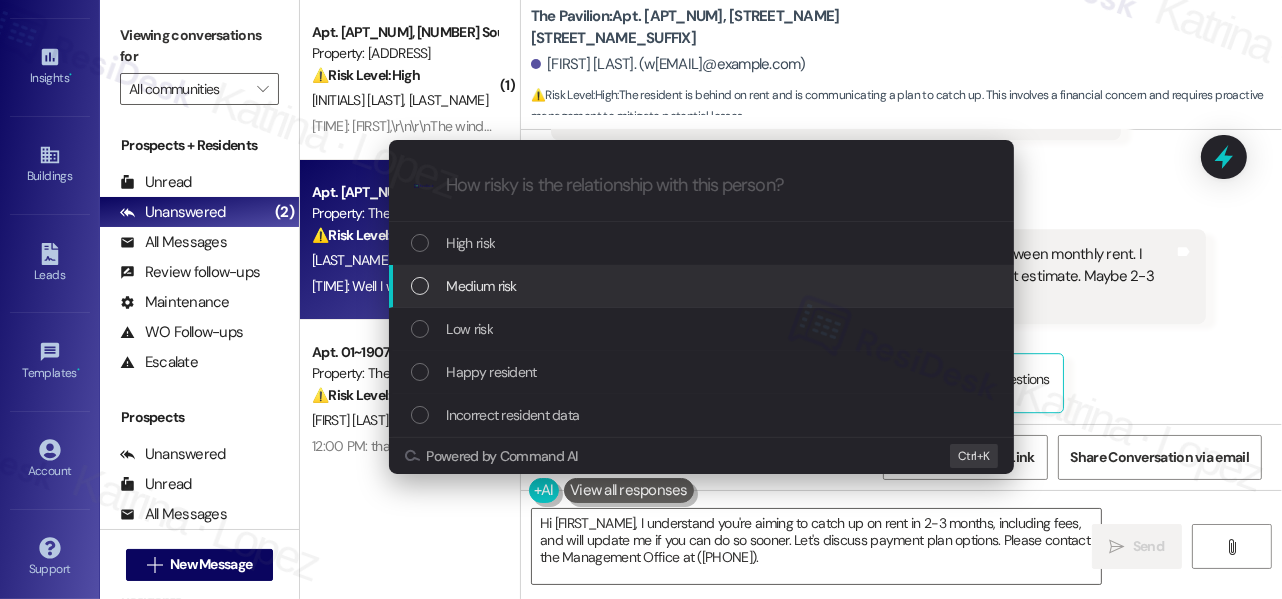 click on "Medium risk" at bounding box center [482, 286] 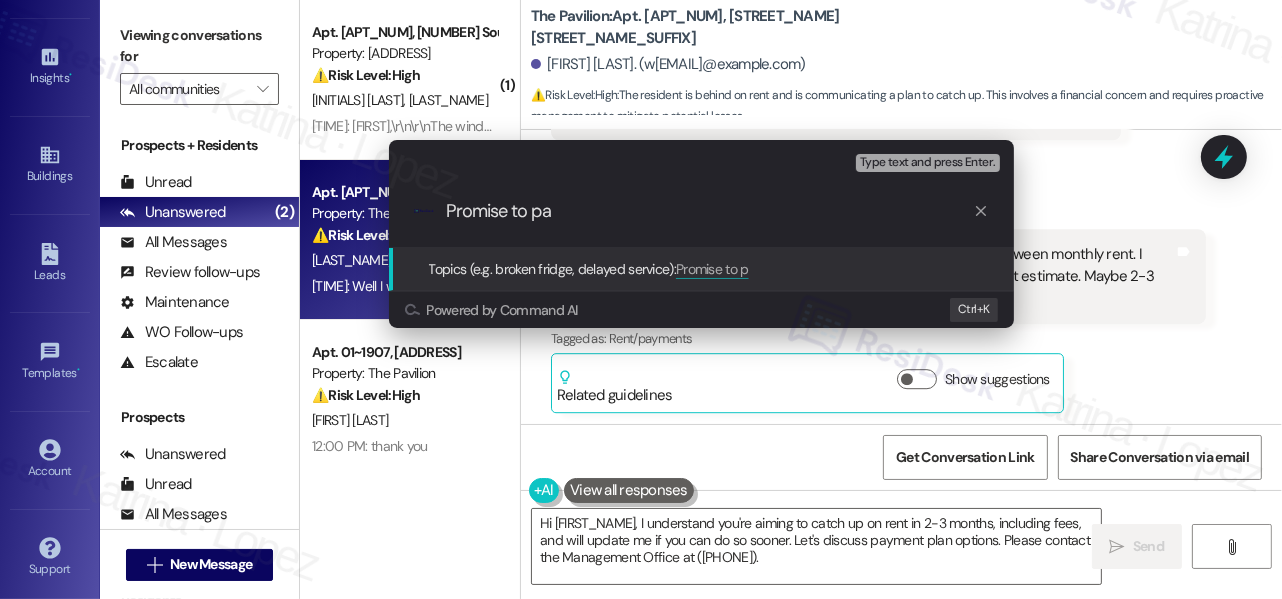 type on "Promise to pay" 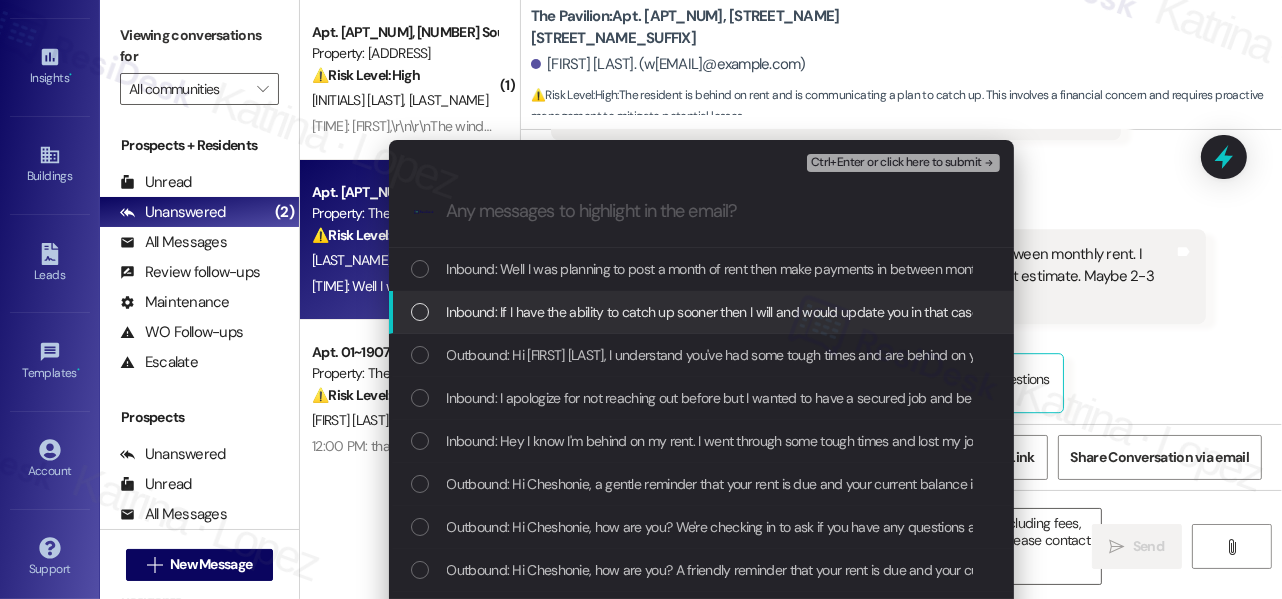 click on "Inbound: If I have the ability to catch up sooner then I will and would update you in that case" at bounding box center [713, 312] 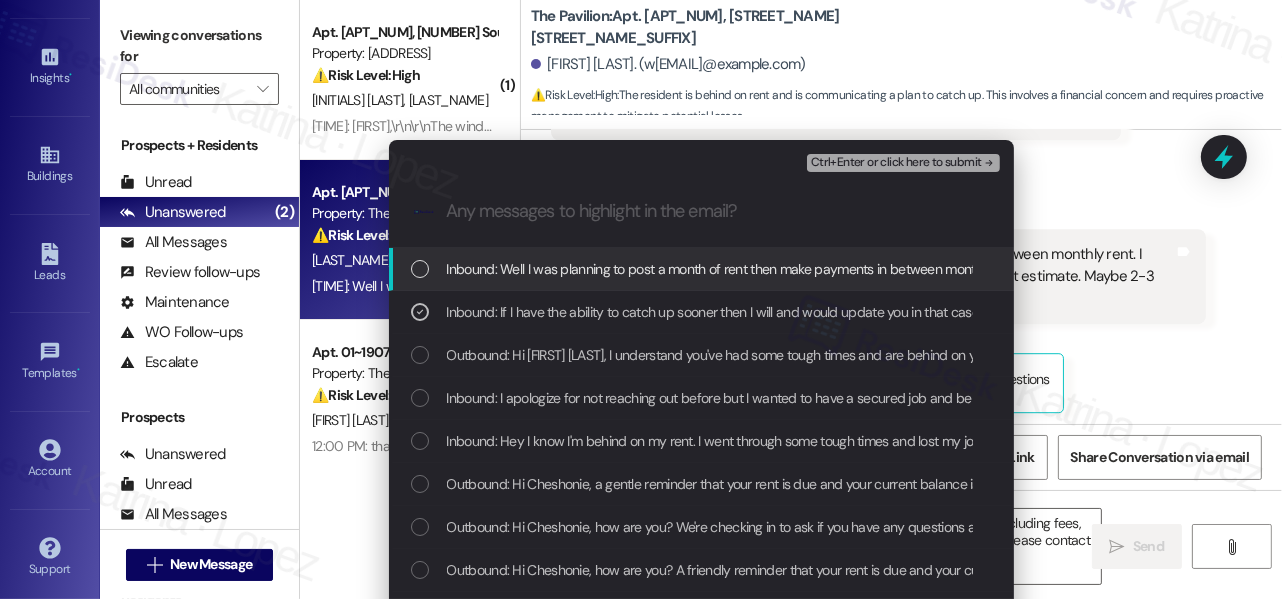 click on "Inbound: Well I was planning to post a month of rent then make payments in between monthly rent. I haven't started working my full amount of hours so I don't have an exact estimate. Maybe [TIME_FRAME] months including the fees" at bounding box center [1115, 269] 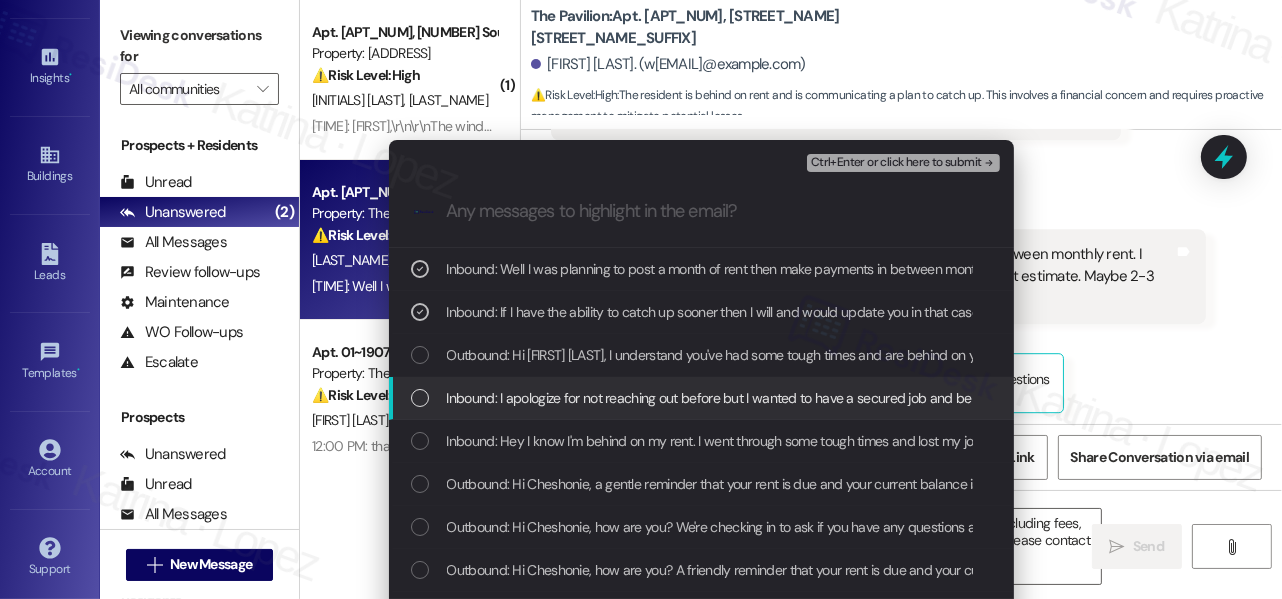 click on "Inbound: I apologize for not reaching out before but I wanted to have a secured job and be able to make payments before hand. My last job fired me at will without reason so it just came out of nowhere" at bounding box center (1029, 398) 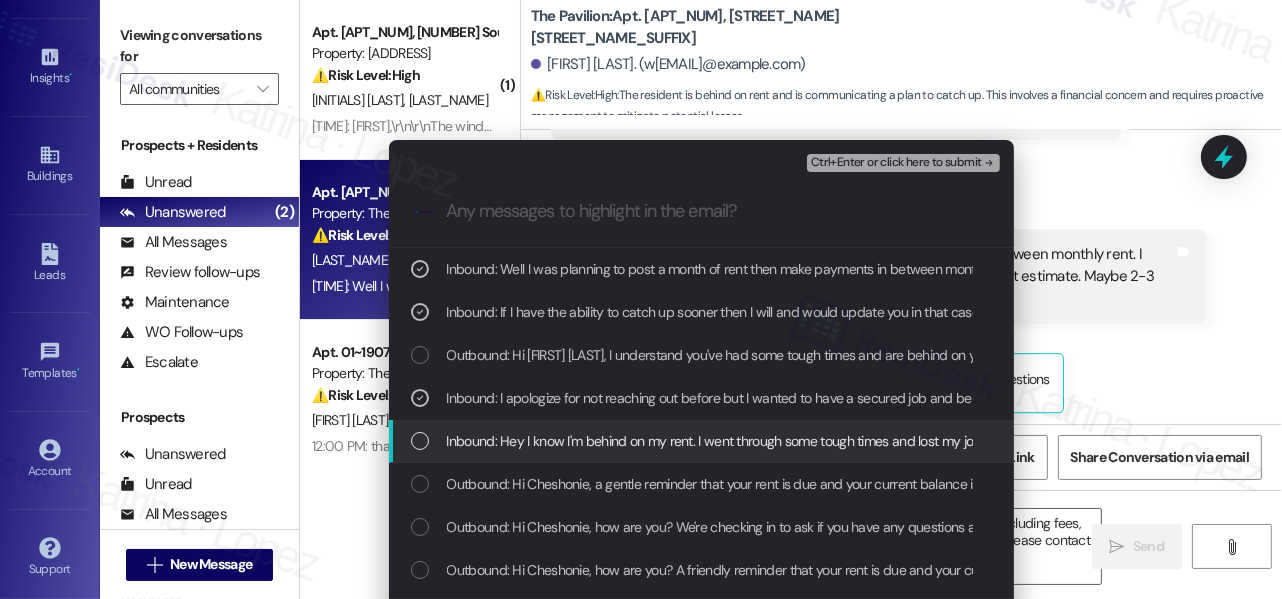 click on "Inbound: Hey I know I'm behind on my rent. I went through some tough times and lost my job but I'm back working and would like a chance to get caught up on my rent" at bounding box center [930, 441] 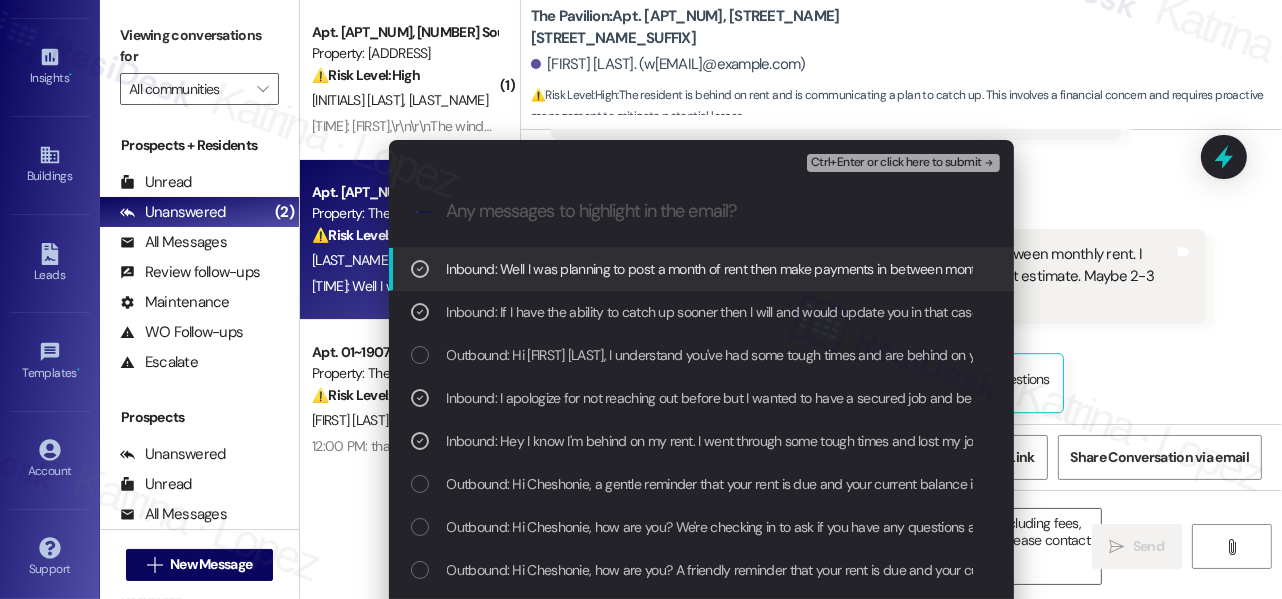 click on "Ctrl+Enter or click here to submit" at bounding box center [896, 163] 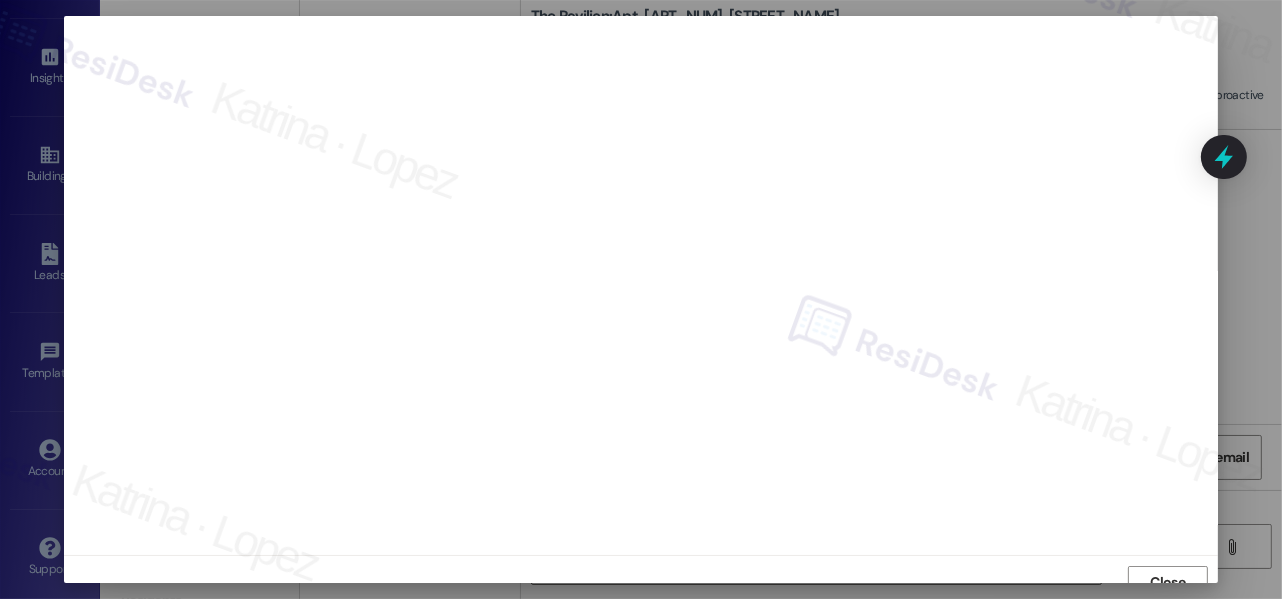 scroll, scrollTop: 14, scrollLeft: 0, axis: vertical 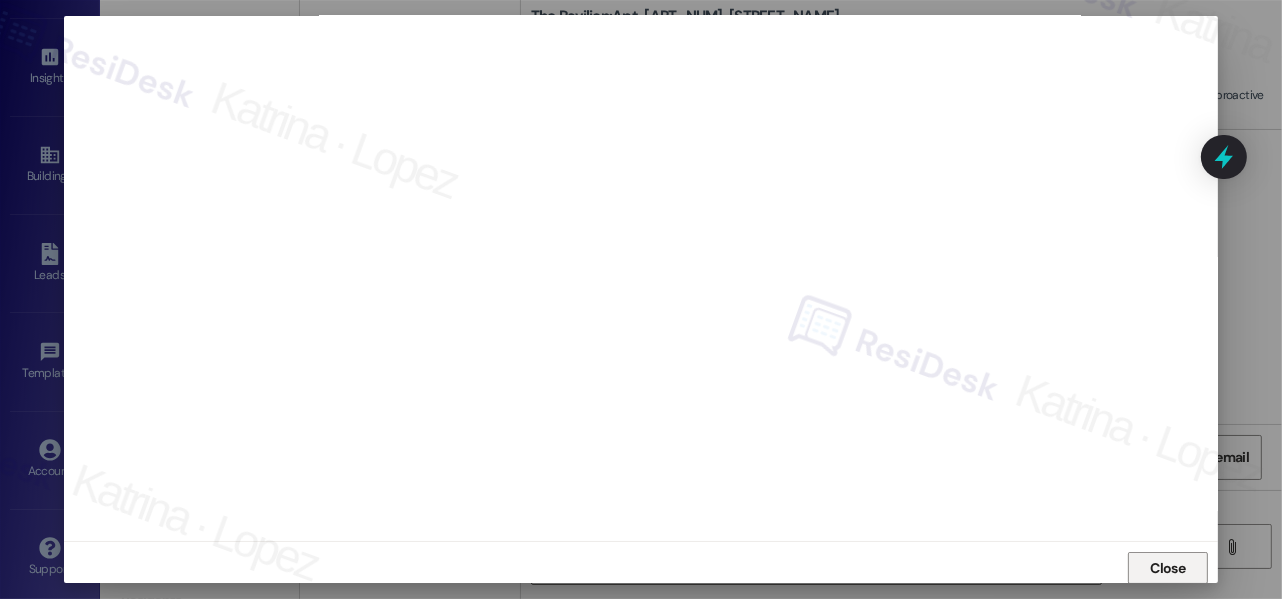 click on "Close" at bounding box center (1168, 568) 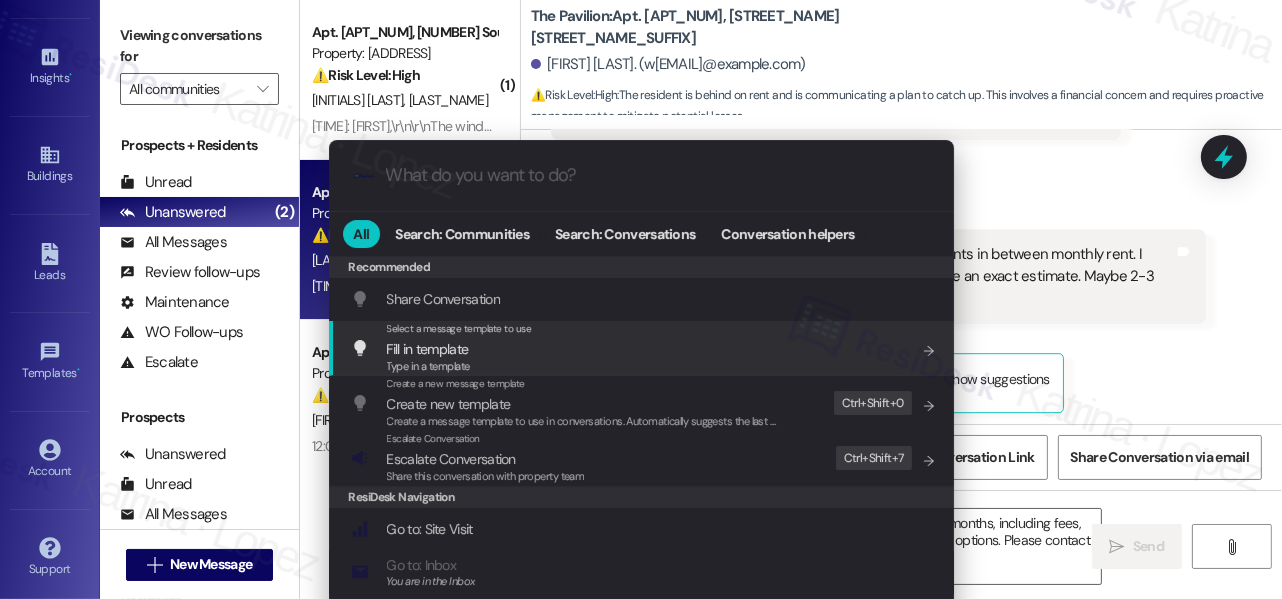 click on ".cls-1{fill:#0a055f;}.cls-2{fill:#0cc4c4;} resideskLogoBlueOrange All Search: Communities Search: Conversations Conversation helpers Recommended Recommended Share Conversation Add shortcut Select a message template to use Fill in template Type in a template Add shortcut Create a new message template Create new template Create a message template to use in conversations. Automatically suggests the last message you sent. Edit Ctrl+ Shift+ 0 Escalate Conversation Escalate Conversation Share this conversation with property team Edit Ctrl+ Shift+ 7 ResiDesk Navigation Go to: Site Visit Add shortcut Go to: Inbox You are in the Inbox Add shortcut Go to: Settings Add shortcut Go to: Message Templates Add shortcut Go to: Buildings Add shortcut Help Getting Started: What you can do with ResiDesk Add shortcut Settings Powered by Command AI Ctrl+ K" at bounding box center (641, 299) 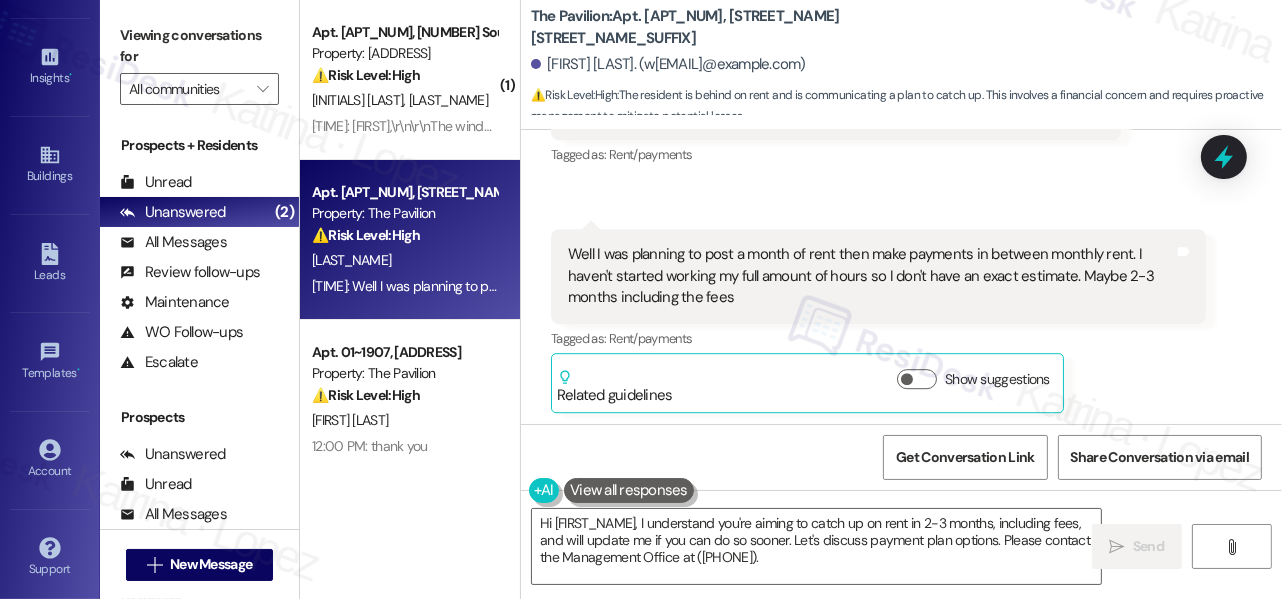 click on "Well I was planning to post a month of rent then make payments in between monthly rent. I haven't started working my full amount of hours so I don't have an exact estimate. Maybe 2-3 months including the fees" at bounding box center [871, 276] 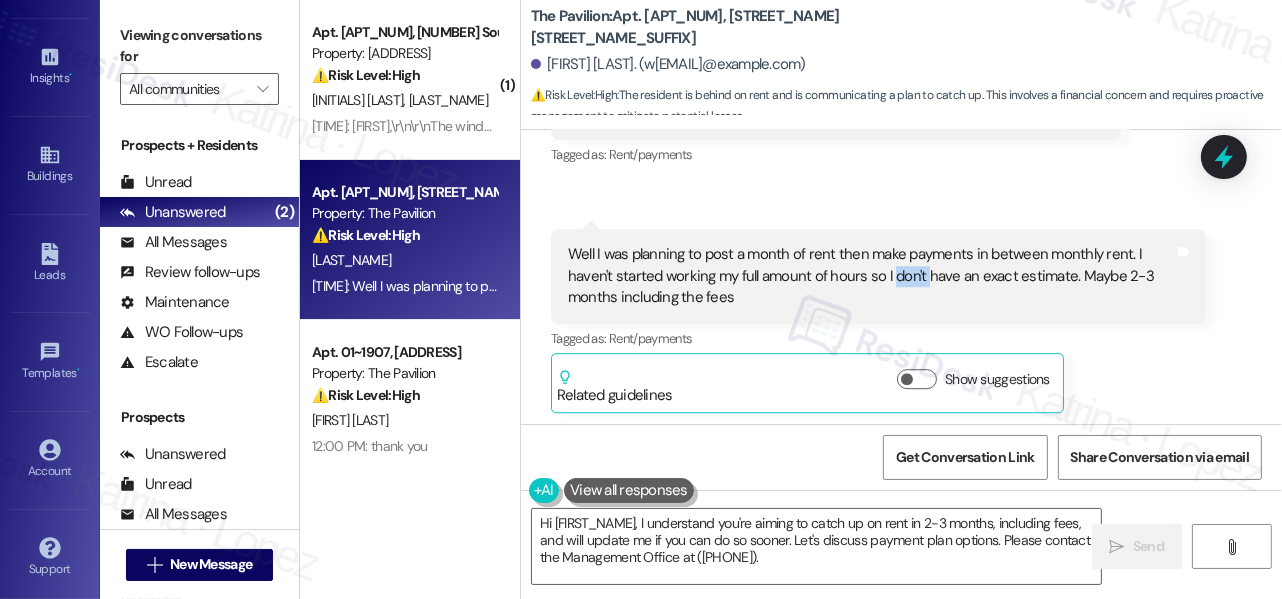 click on "Well I was planning to post a month of rent then make payments in between monthly rent. I haven't started working my full amount of hours so I don't have an exact estimate. Maybe 2-3 months including the fees" at bounding box center (871, 276) 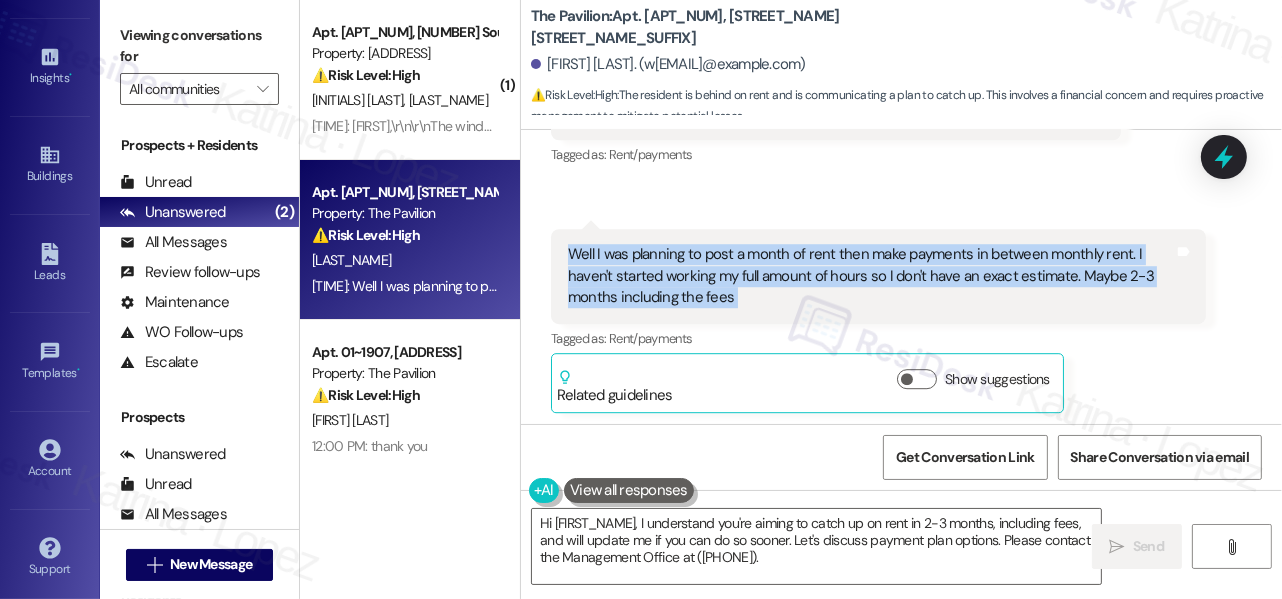 click on "Well I was planning to post a month of rent then make payments in between monthly rent. I haven't started working my full amount of hours so I don't have an exact estimate. Maybe 2-3 months including the fees" at bounding box center [871, 276] 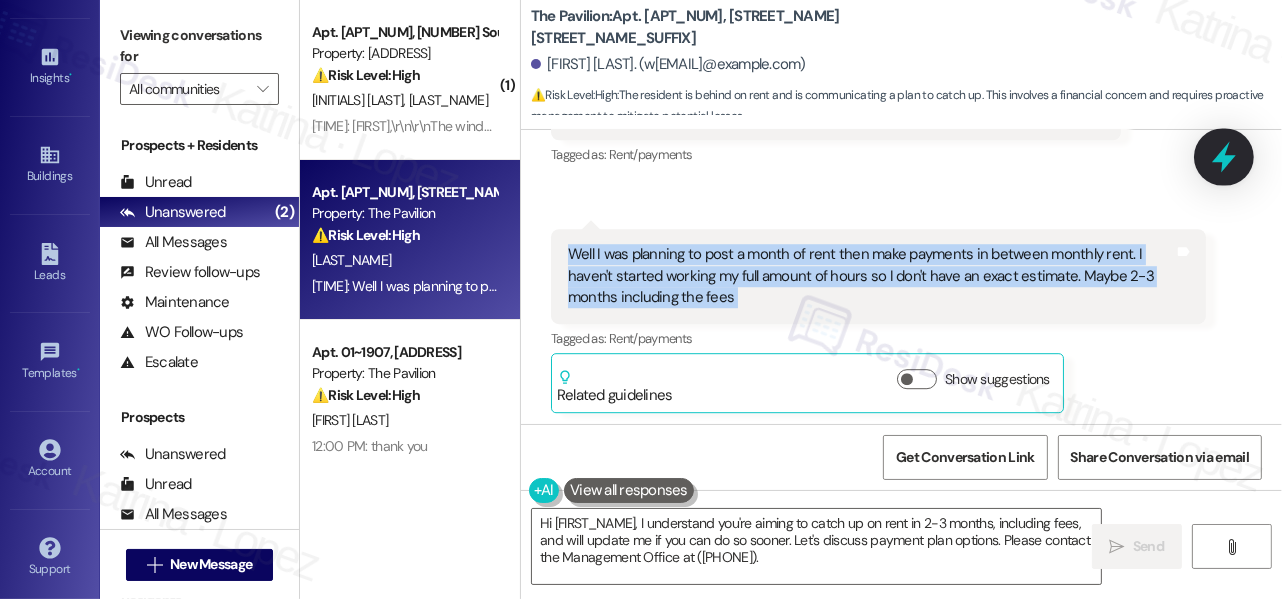 click at bounding box center (1224, 156) 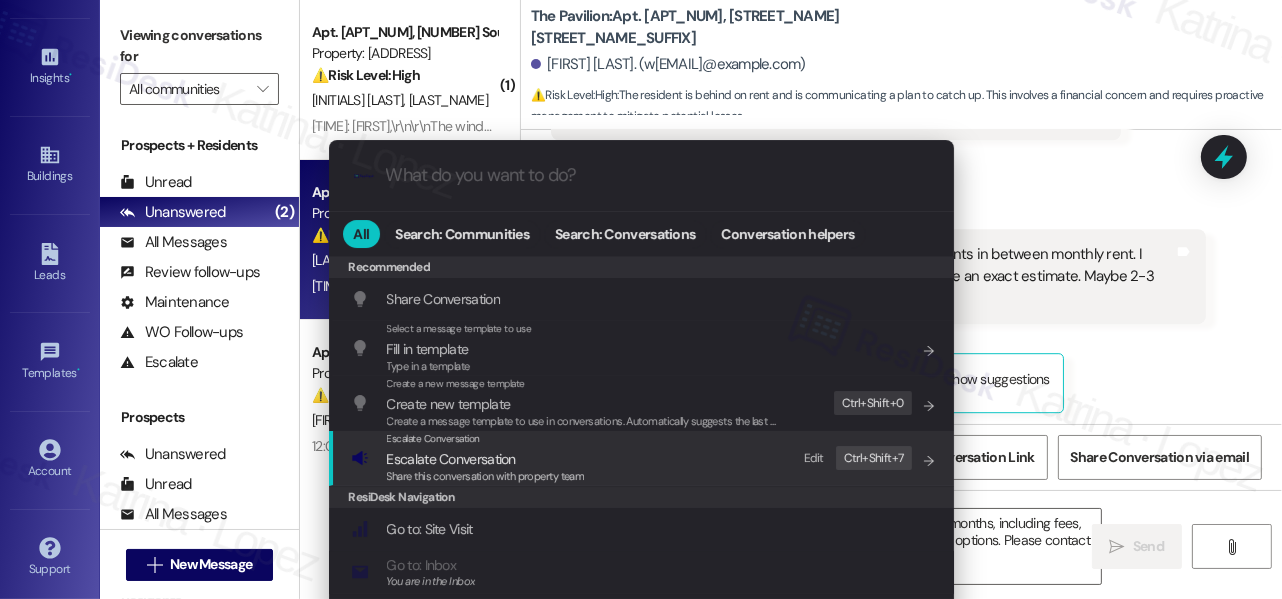 click on "Escalate Conversation Escalate Conversation Share this conversation with property team Edit Ctrl+ Shift+ 7" at bounding box center (643, 458) 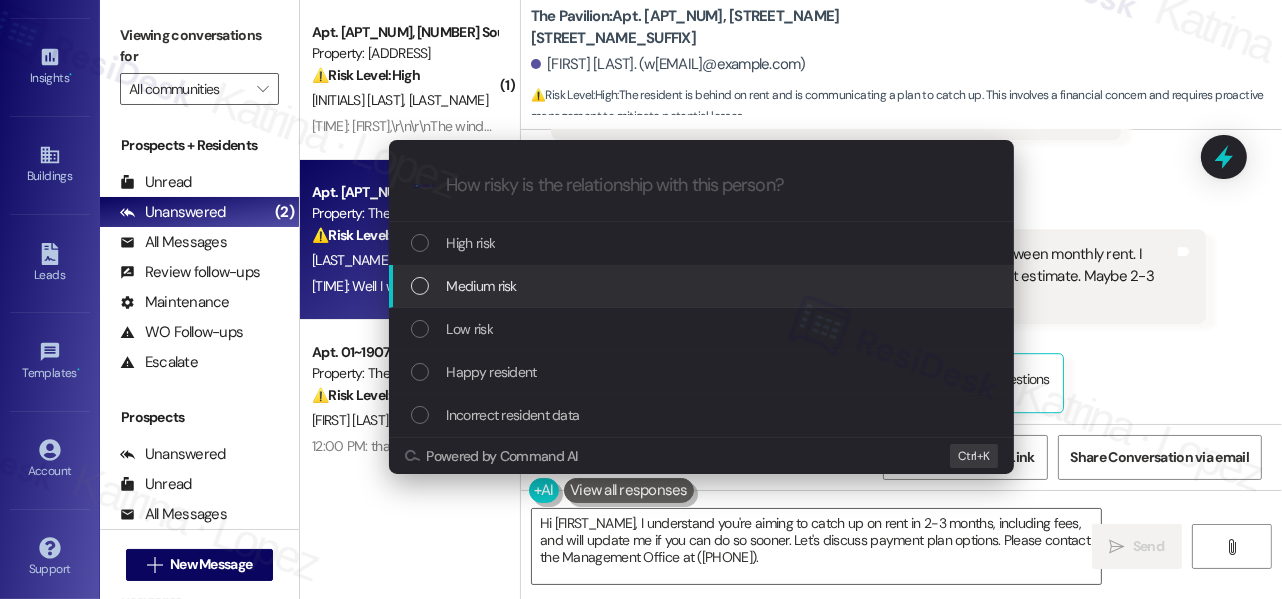 click on "Medium risk" at bounding box center [703, 286] 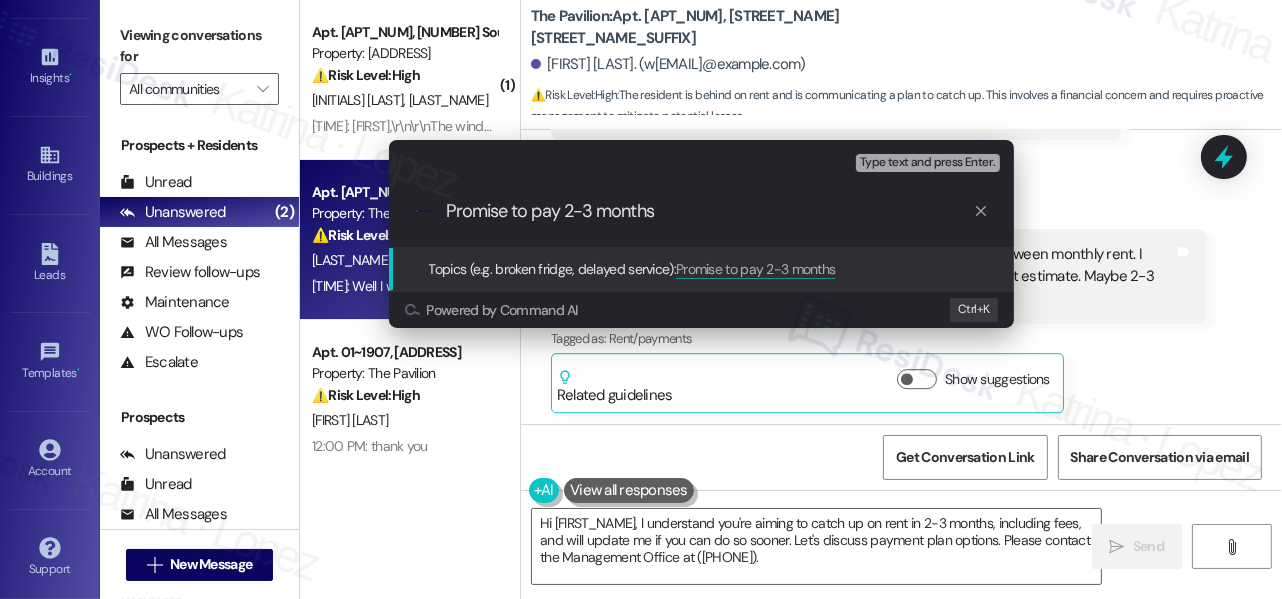 click on "Promise to pay 2-3 months" at bounding box center [709, 211] 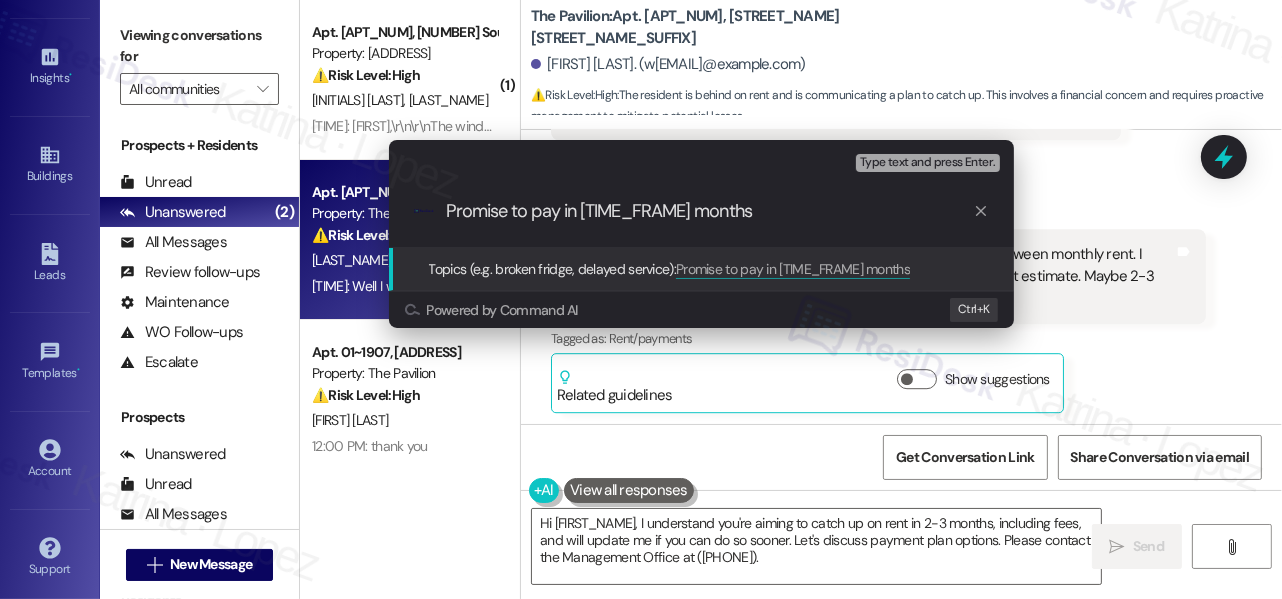 click on "Promise to pay in [TIME_FRAME] months" at bounding box center (709, 211) 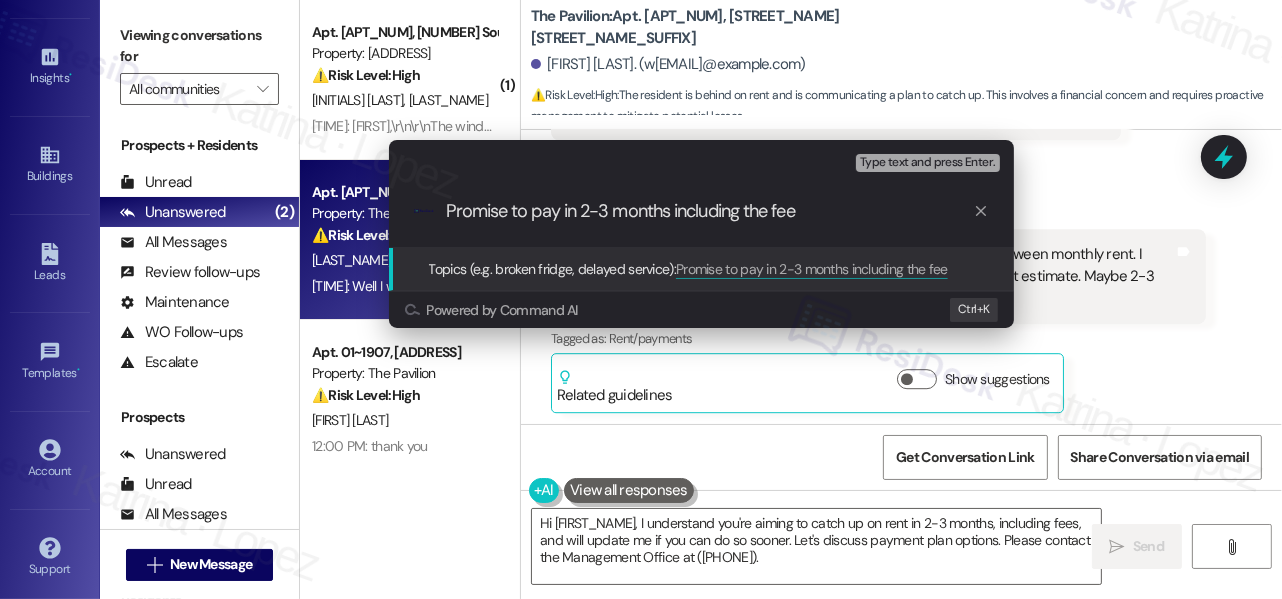 type on "Promise to pay in [TIME_FRAME] months including the fees" 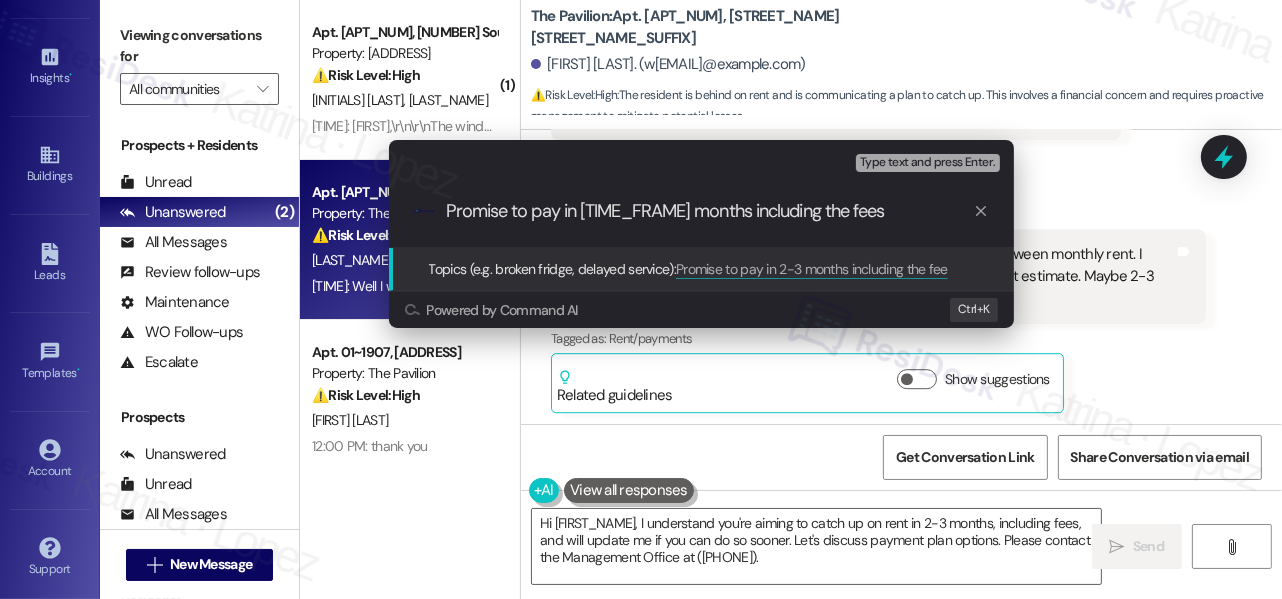 type 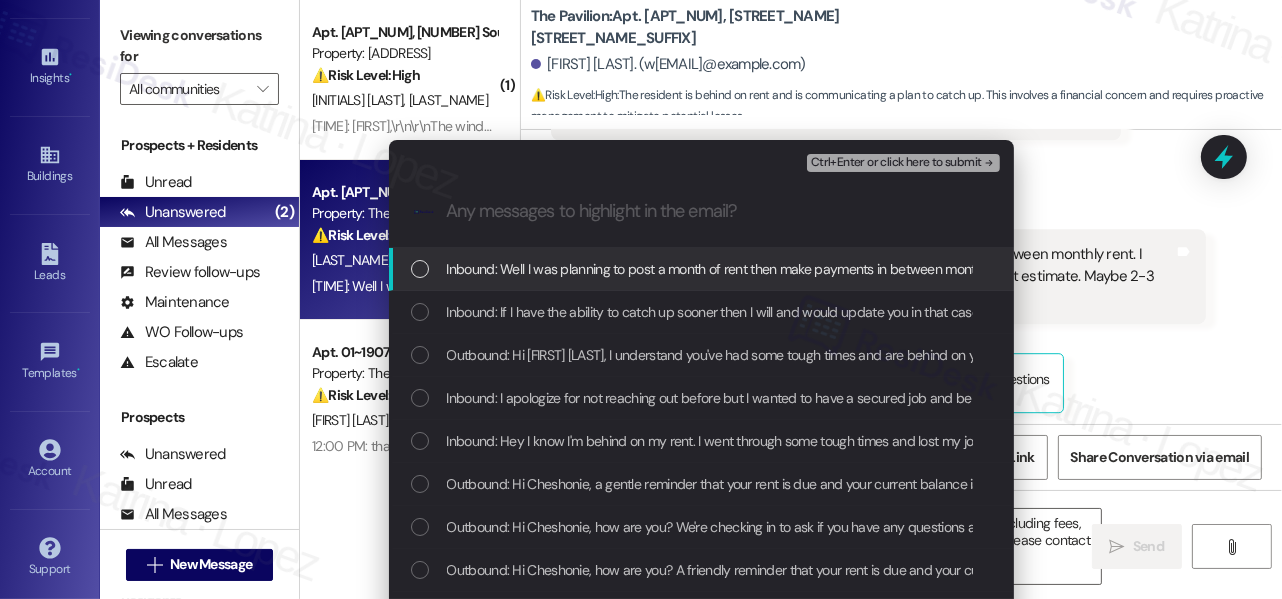 click on "Inbound: Well I was planning to post a month of rent then make payments in between monthly rent. I haven't started working my full amount of hours so I don't have an exact estimate. Maybe [TIME_FRAME] months including the fees" at bounding box center [1115, 269] 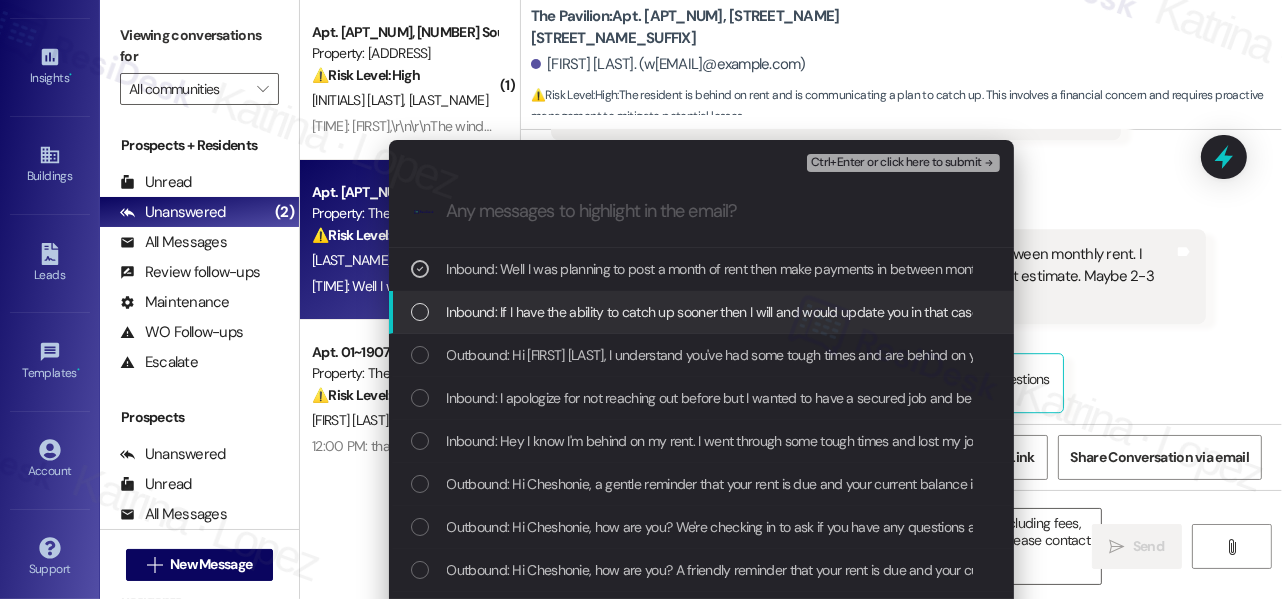 click on "Inbound: If I have the ability to catch up sooner then I will and would update you in that case" at bounding box center [713, 312] 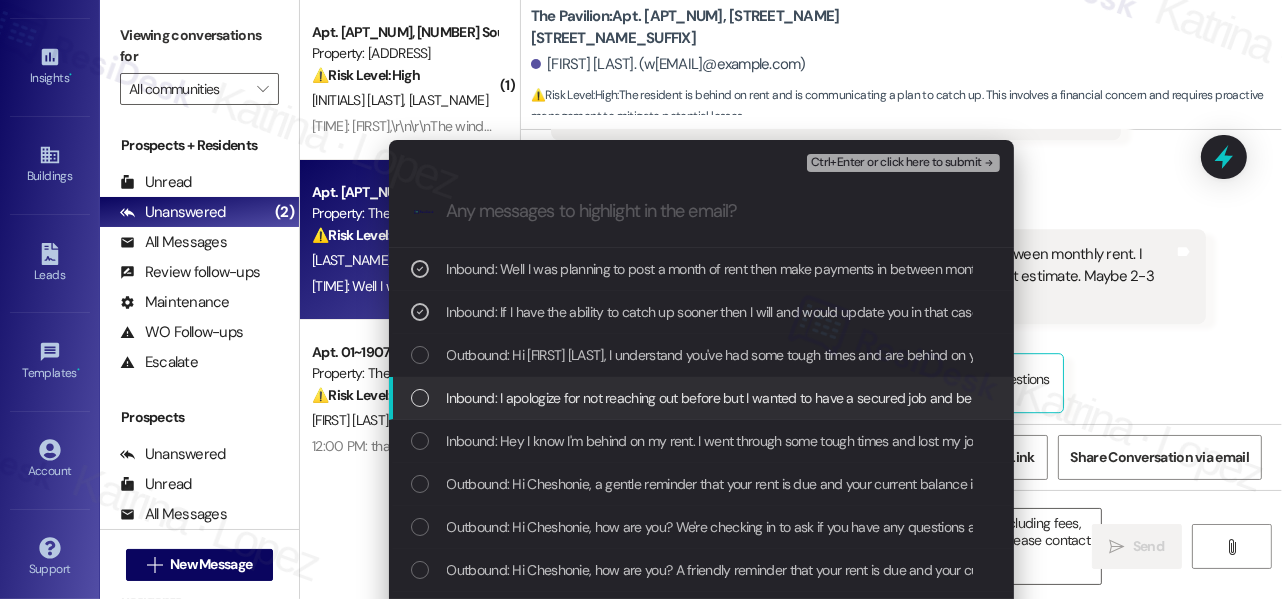 click on "Inbound: I apologize for not reaching out before but I wanted to have a secured job and be able to make payments before hand. My last job fired me at will without reason so it just came out of nowhere" at bounding box center [1029, 398] 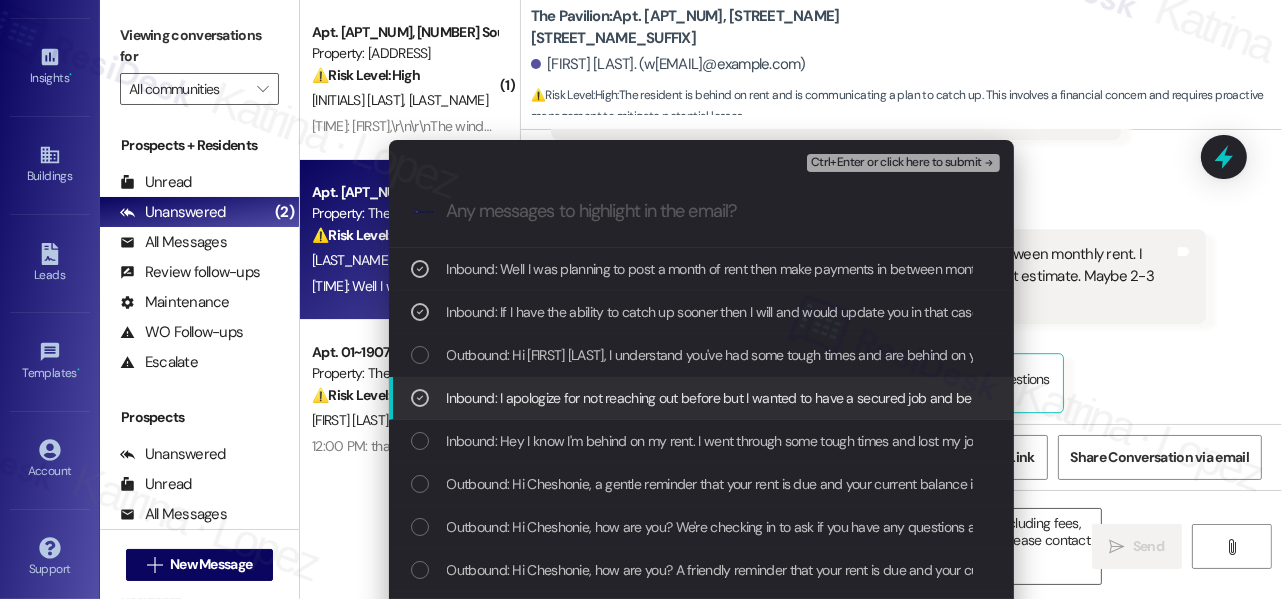 click on "Inbound: Hey I know I'm behind on my rent. I went through some tough times and lost my job but I'm back working and would like a chance to get caught up on my rent" at bounding box center [701, 441] 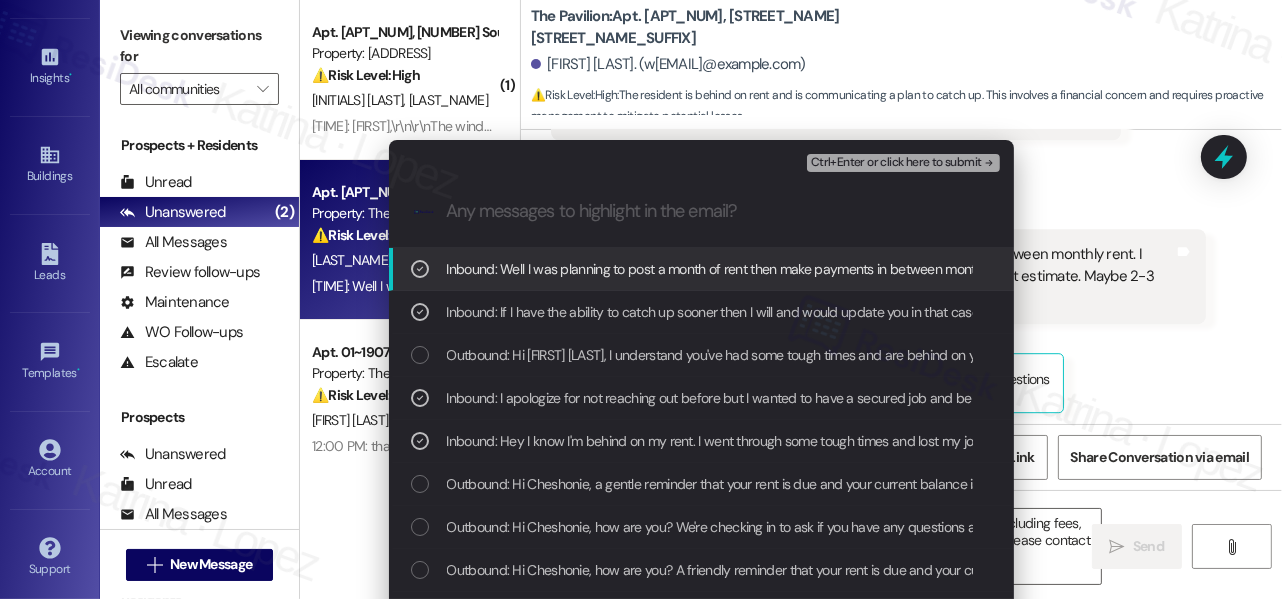 click on "Ctrl+Enter or click here to submit" at bounding box center [896, 163] 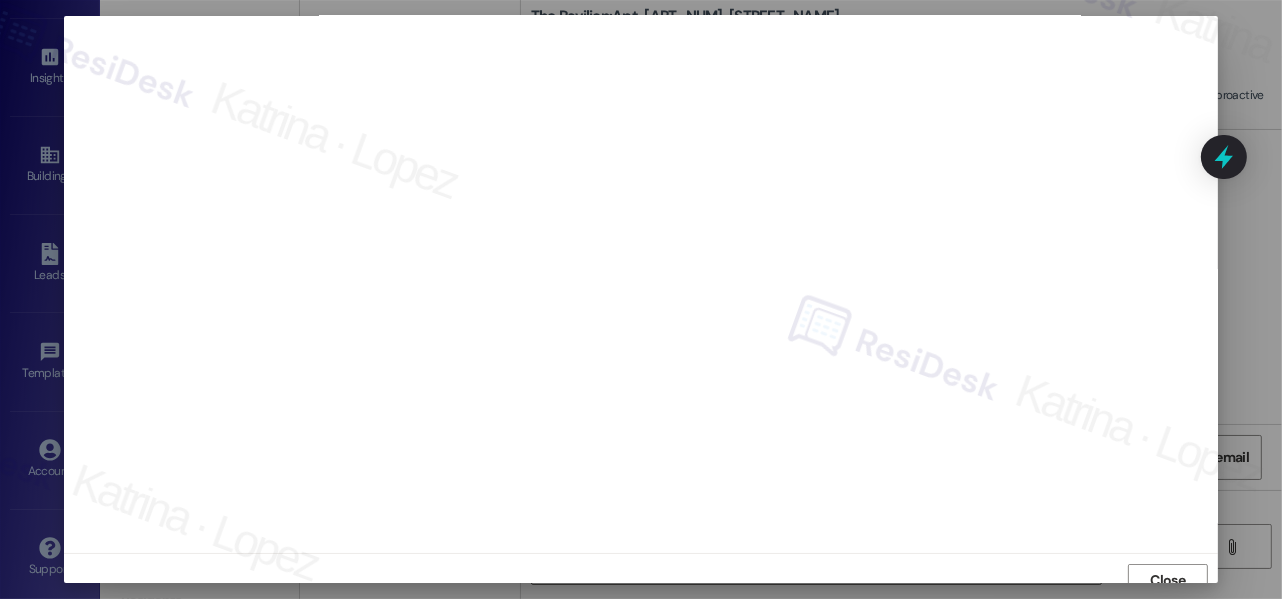 scroll, scrollTop: 0, scrollLeft: 0, axis: both 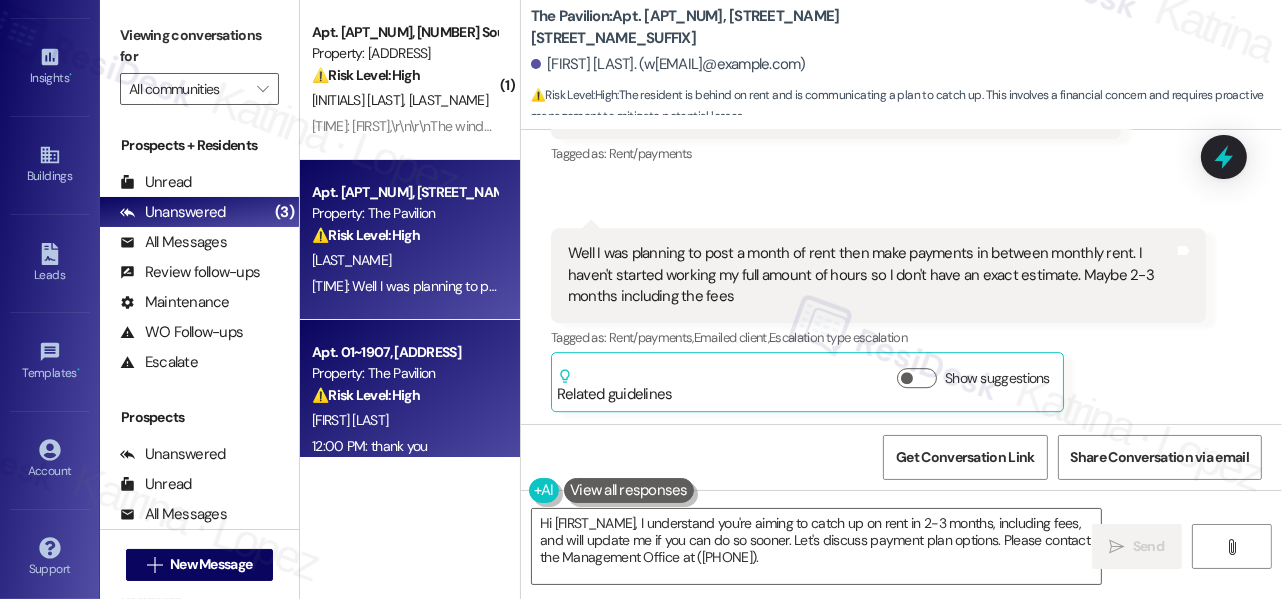click on "⚠️  Risk Level:  High" at bounding box center [366, 395] 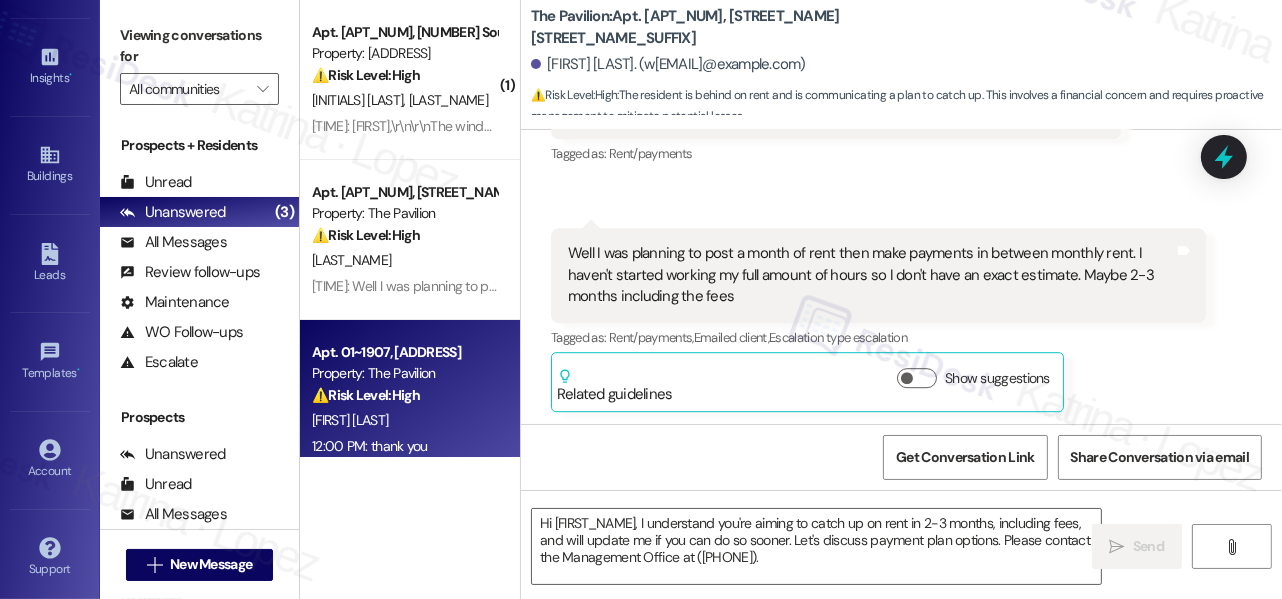 type on "Fetching suggested responses. Please feel free to read through the conversation in the meantime." 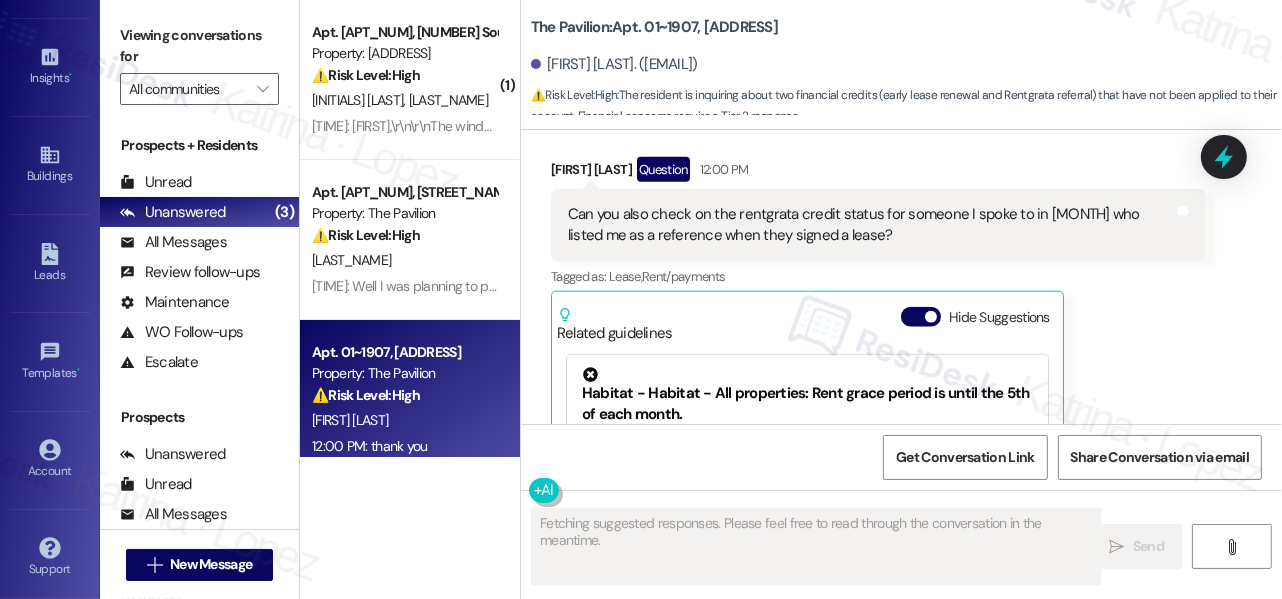 scroll, scrollTop: 9045, scrollLeft: 0, axis: vertical 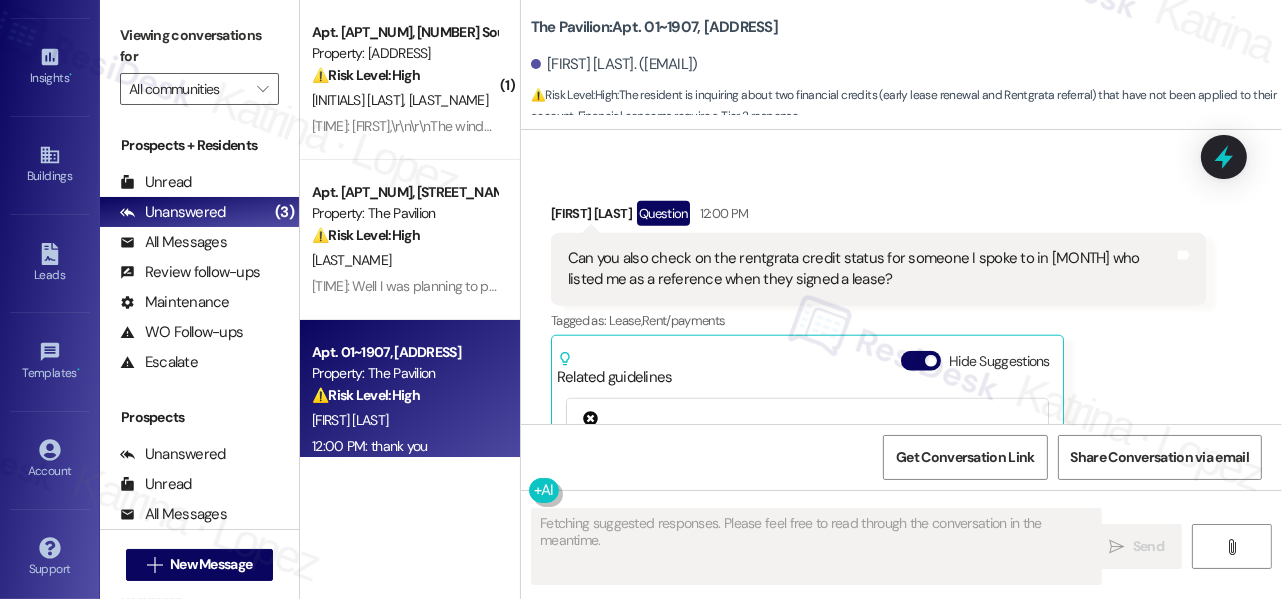 click on "Can you also check on the rentgrata credit status for someone I spoke to in [MONTH] who listed me as a reference when they signed a lease?" at bounding box center [871, 269] 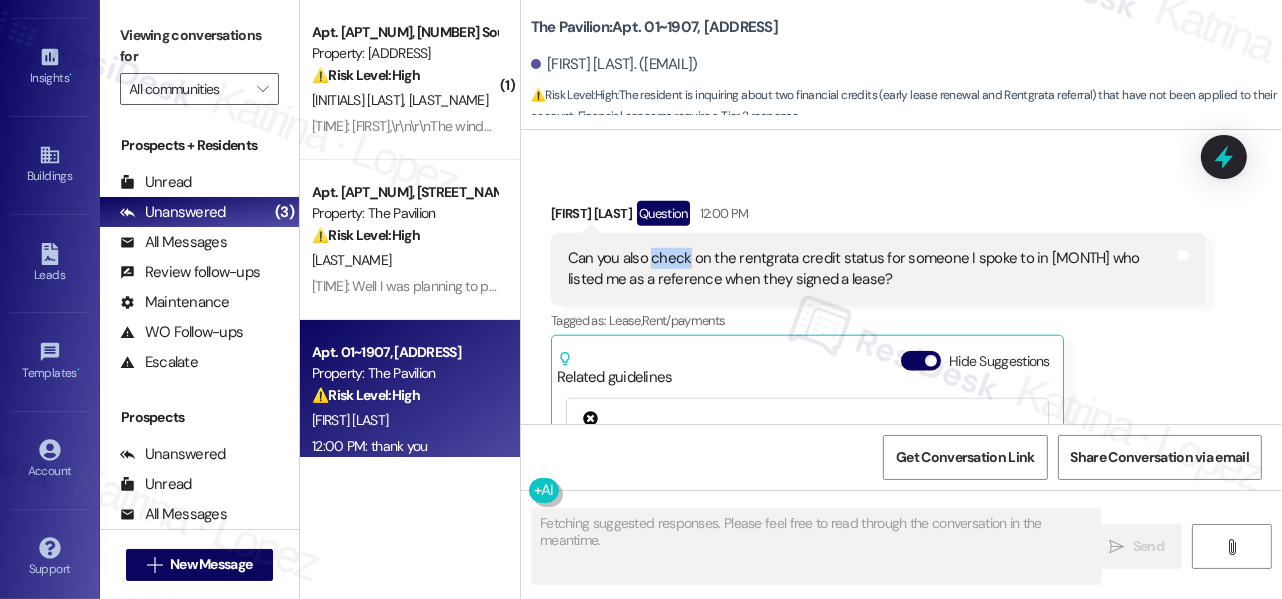 click on "Can you also check on the rentgrata credit status for someone I spoke to in [MONTH] who listed me as a reference when they signed a lease?" at bounding box center (871, 269) 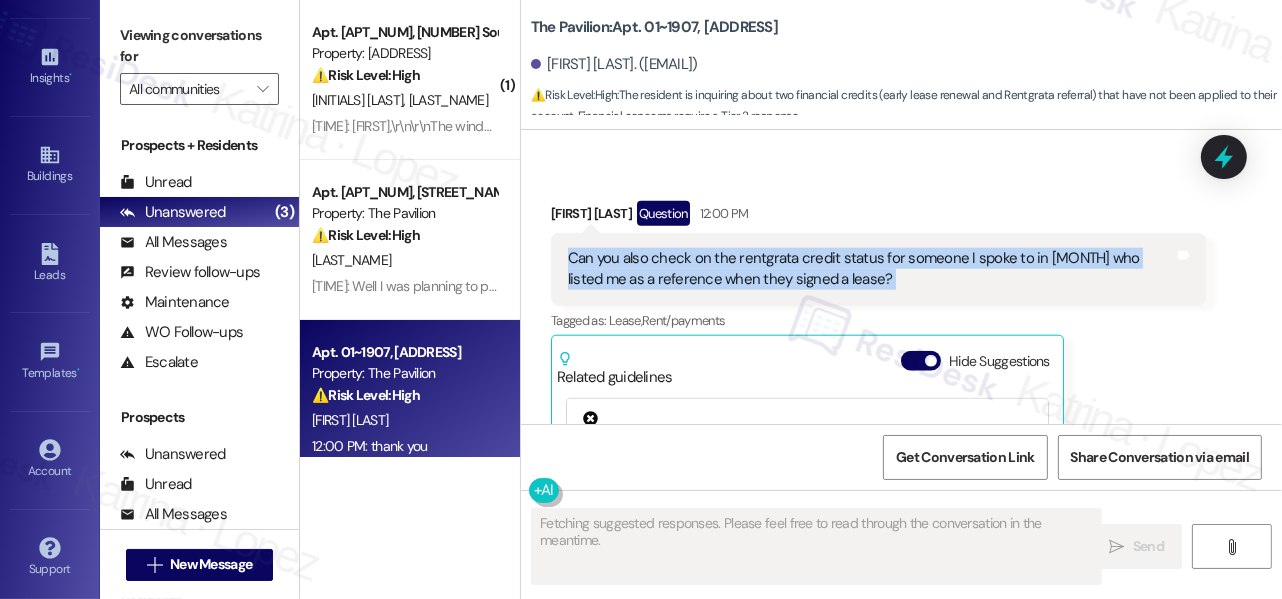 click on "Can you also check on the rentgrata credit status for someone I spoke to in [MONTH] who listed me as a reference when they signed a lease?" at bounding box center (871, 269) 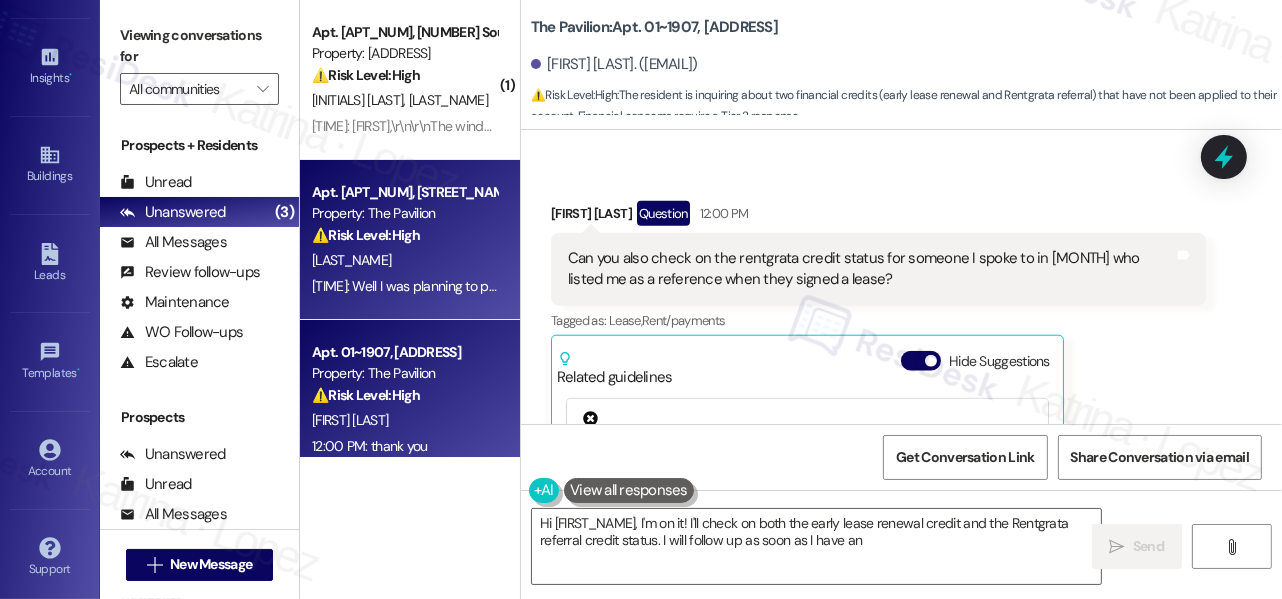 type on "Hi [FIRST_NAME], I'm on it! I'll check on both the early lease renewal credit and the Rentgrata referral credit status. I will follow up as soon as I have an" 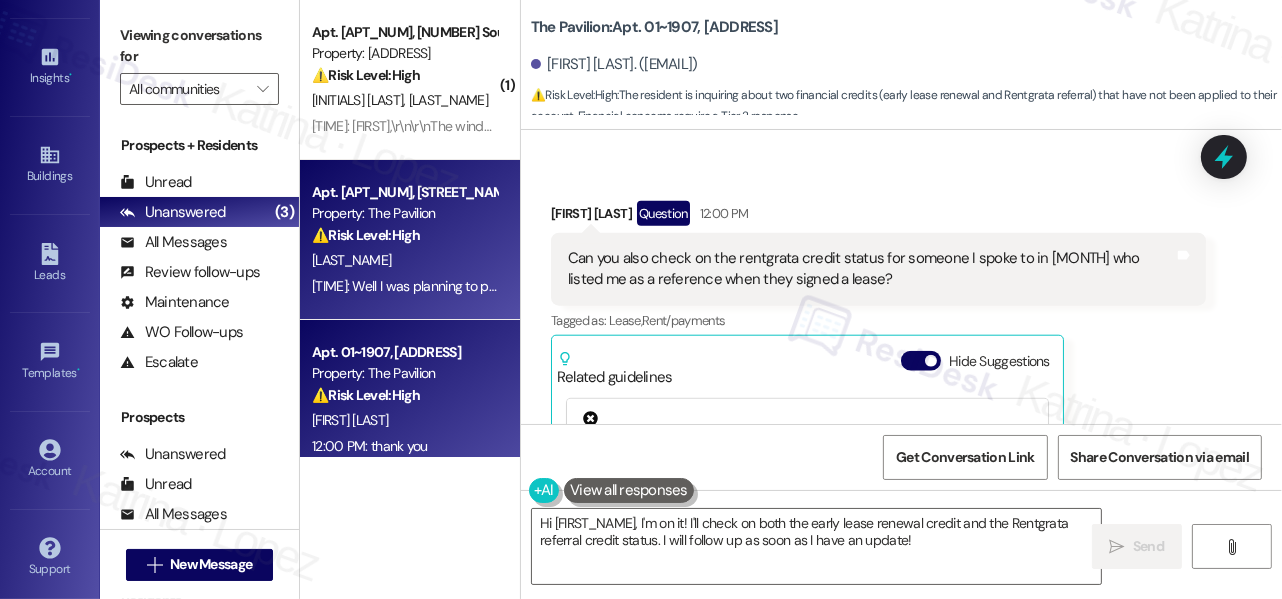 click on "⚠️  Risk Level:  High" at bounding box center [366, 235] 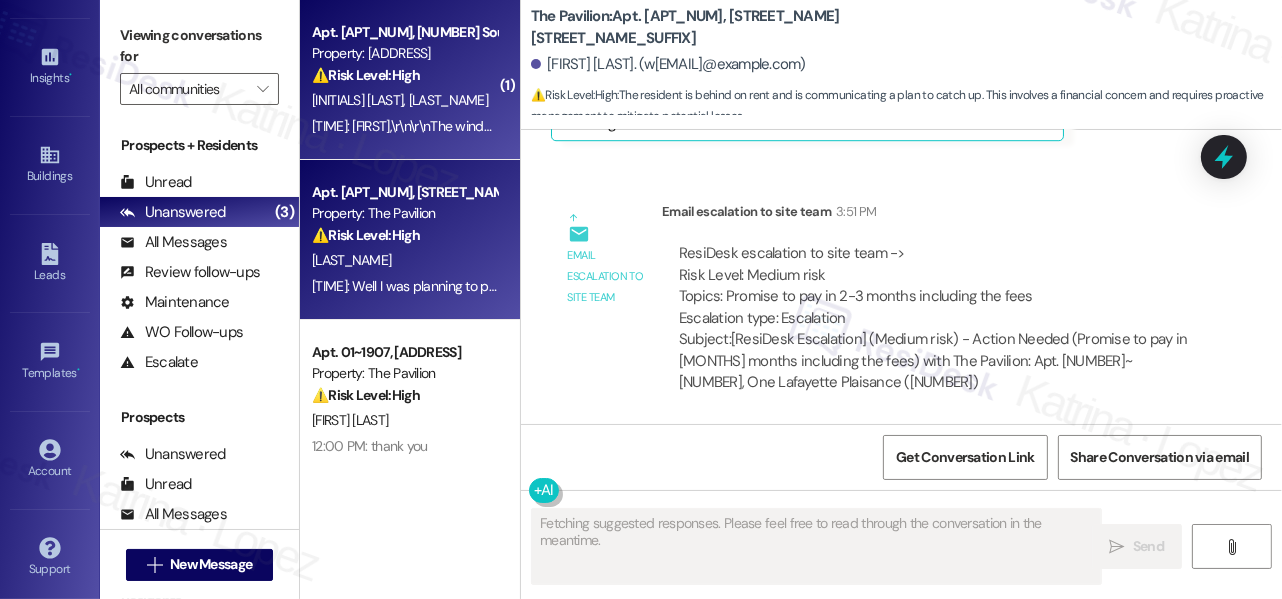 scroll, scrollTop: 5710, scrollLeft: 0, axis: vertical 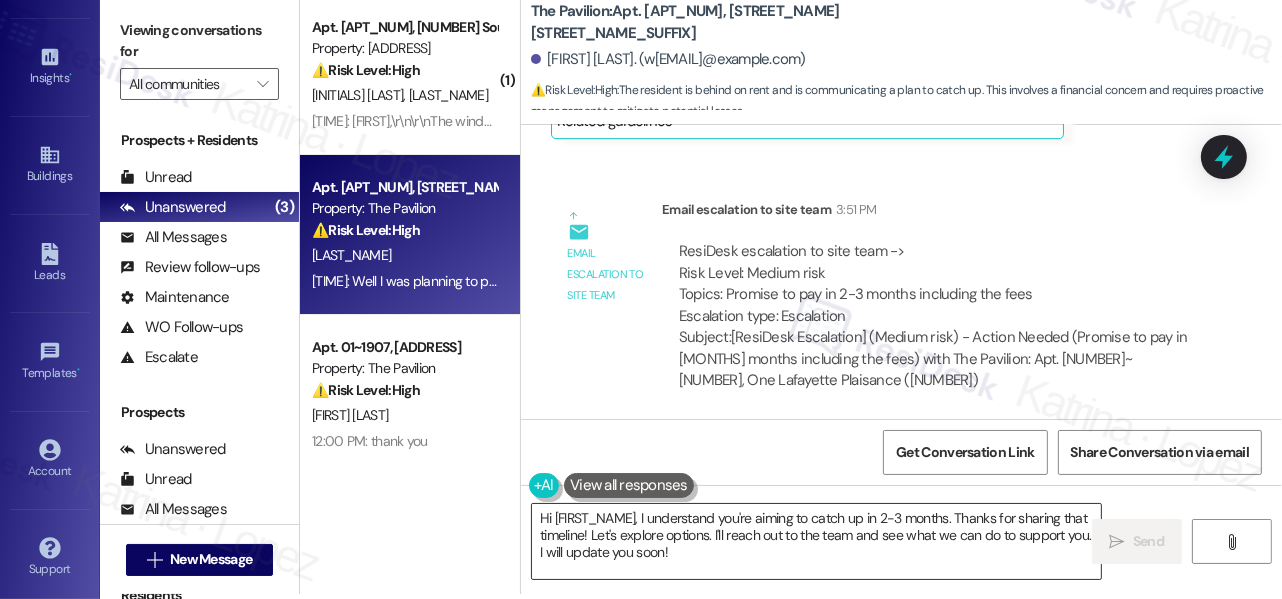 click on "Hi [FIRST_NAME], I understand you're aiming to catch up in 2-3 months. Thanks for sharing that timeline! Let's explore options. I'll reach out to the team and see what we can do to support you. I will update you soon!" at bounding box center [816, 541] 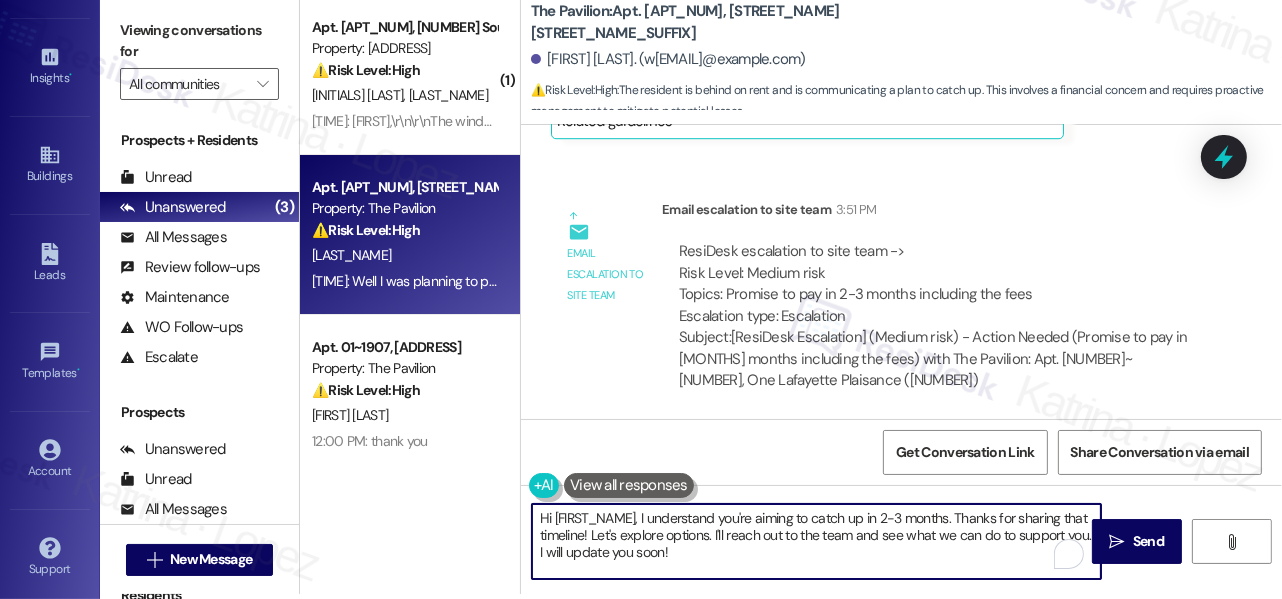 click on "Hi [FIRST_NAME], I understand you're aiming to catch up in 2-3 months. Thanks for sharing that timeline! Let's explore options. I'll reach out to the team and see what we can do to support you. I will update you soon!" at bounding box center [816, 541] 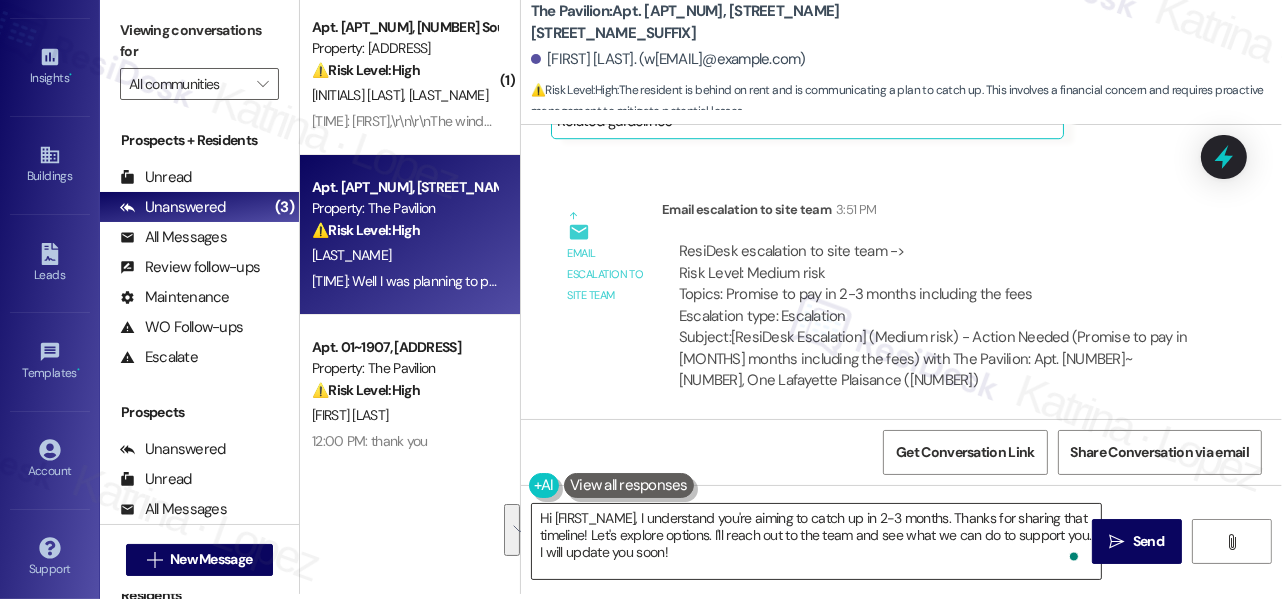 click on "Hi [FIRST_NAME], I understand you're aiming to catch up in 2-3 months. Thanks for sharing that timeline! Let's explore options. I'll reach out to the team and see what we can do to support you. I will update you soon!" at bounding box center [816, 541] 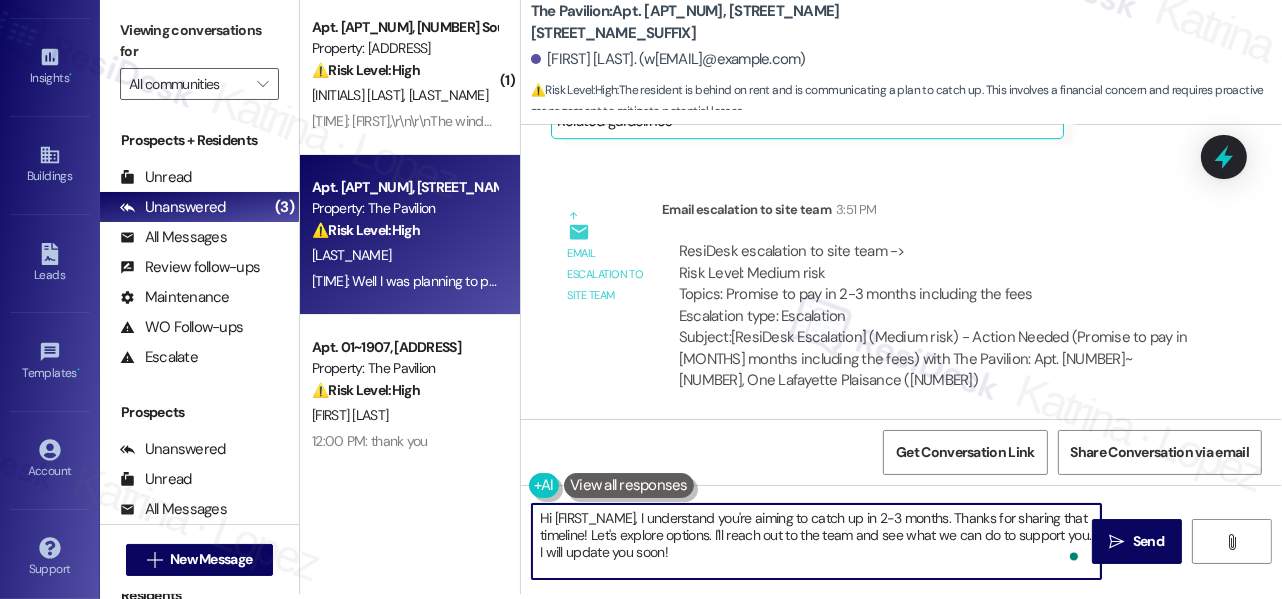 drag, startPoint x: 640, startPoint y: 516, endPoint x: 440, endPoint y: 513, distance: 200.02249 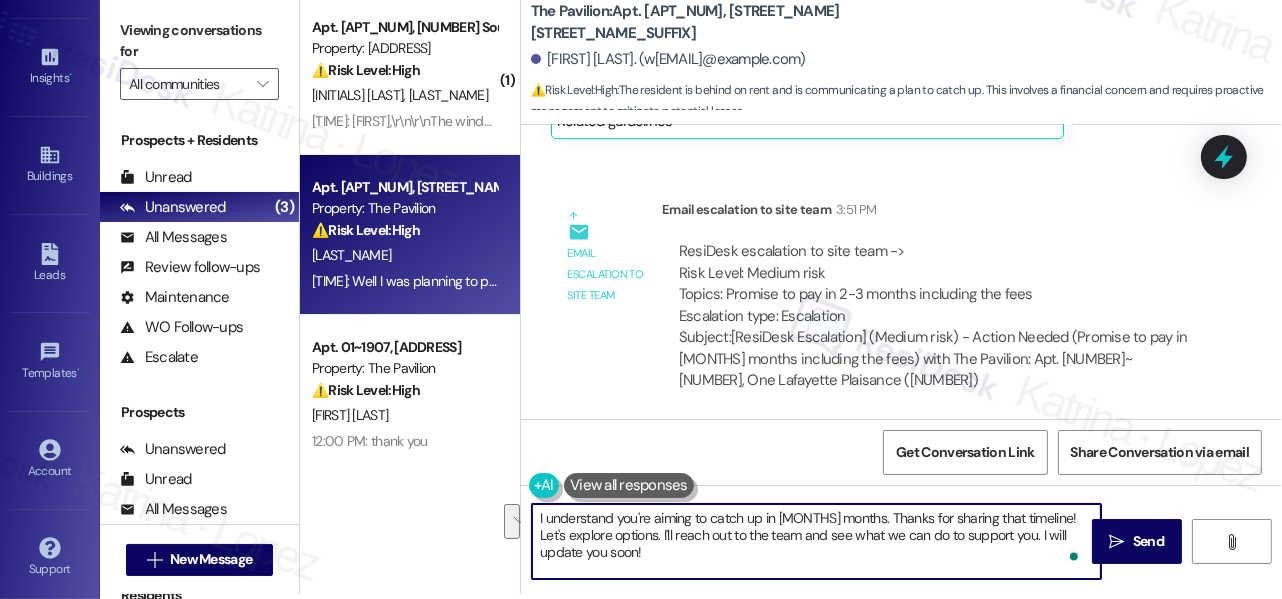 drag, startPoint x: 1039, startPoint y: 516, endPoint x: 631, endPoint y: 537, distance: 408.54007 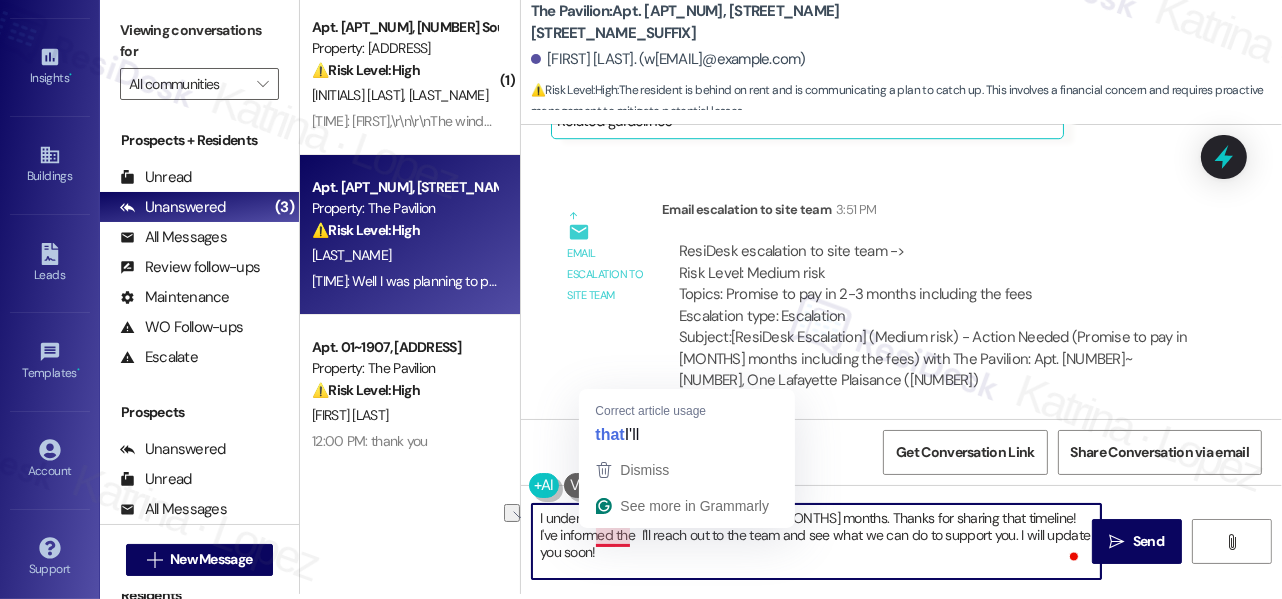 drag, startPoint x: 706, startPoint y: 535, endPoint x: 594, endPoint y: 535, distance: 112 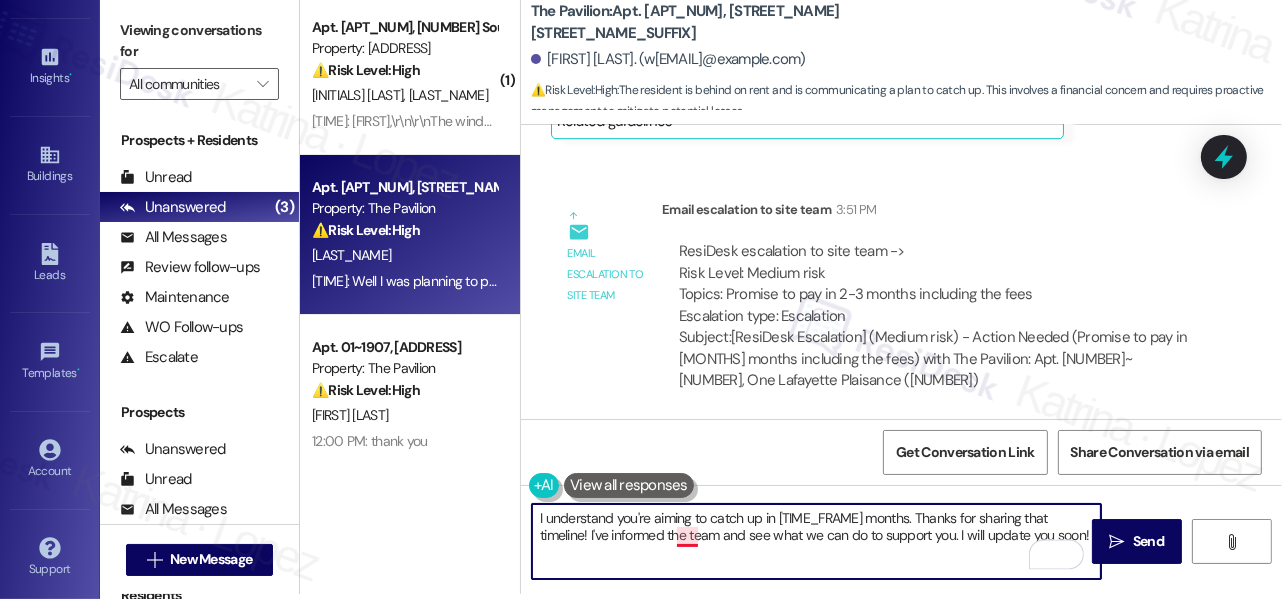click on "I understand you're aiming to catch up in [TIME_FRAME] months. Thanks for sharing that timeline! I've informed the team and see what we can do to support you. I will update you soon!" at bounding box center (816, 541) 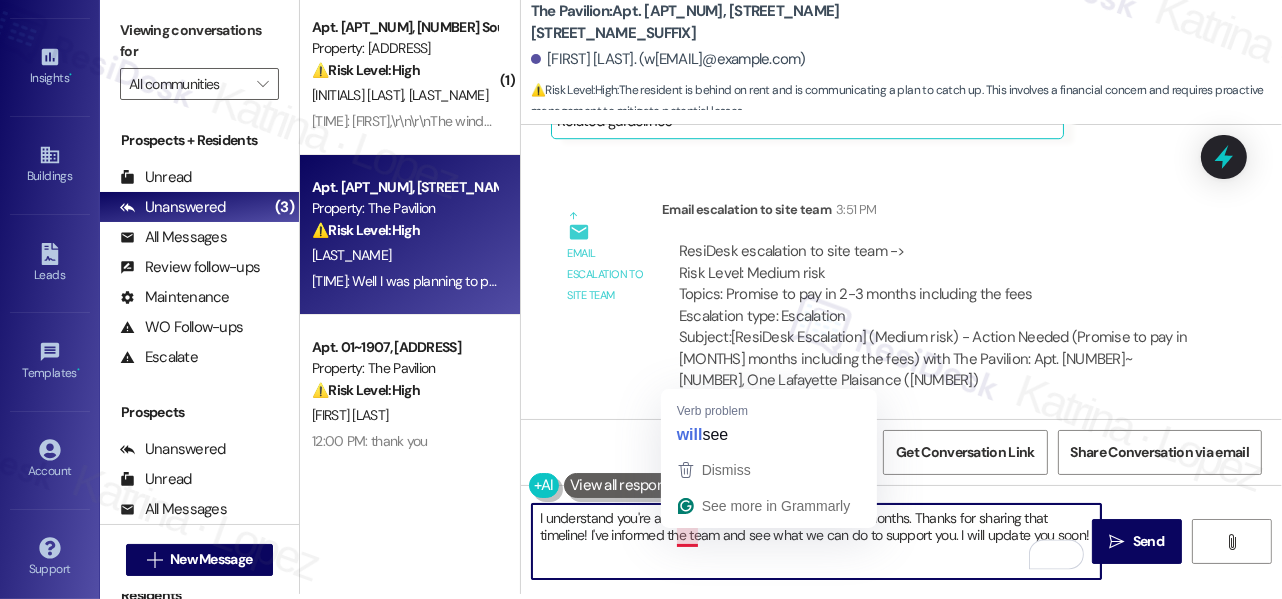 click on "I understand you're aiming to catch up in [TIME_FRAME] months. Thanks for sharing that timeline! I've informed the team and see what we can do to support you. I will update you soon!" at bounding box center (816, 541) 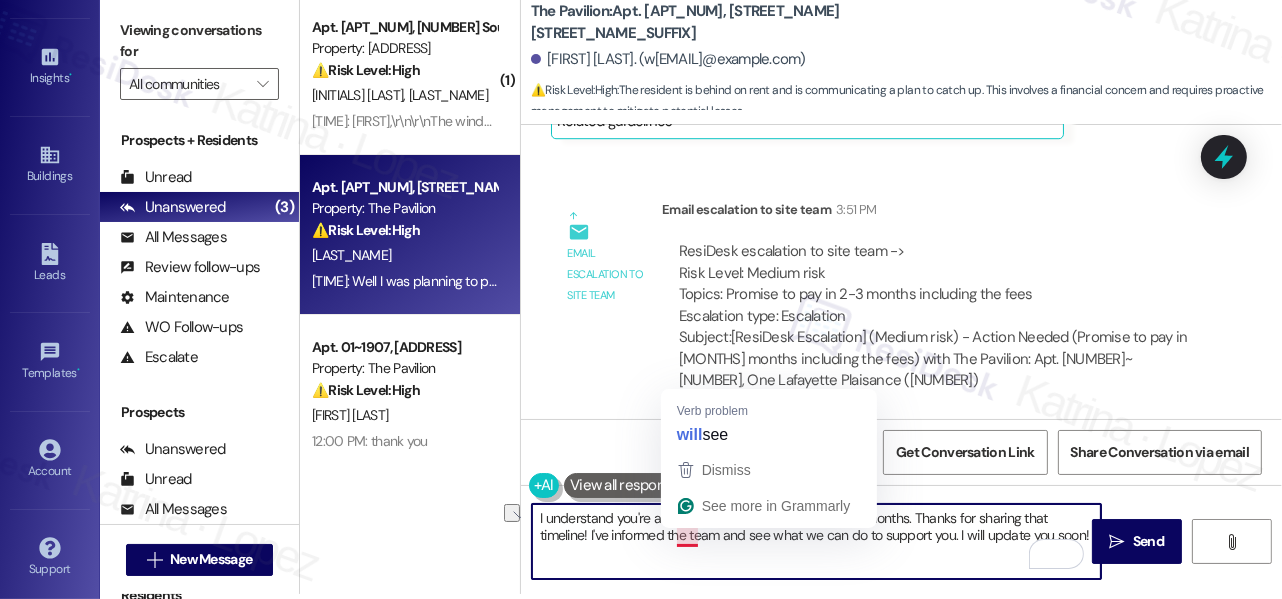 drag, startPoint x: 1021, startPoint y: 533, endPoint x: 678, endPoint y: 542, distance: 343.11804 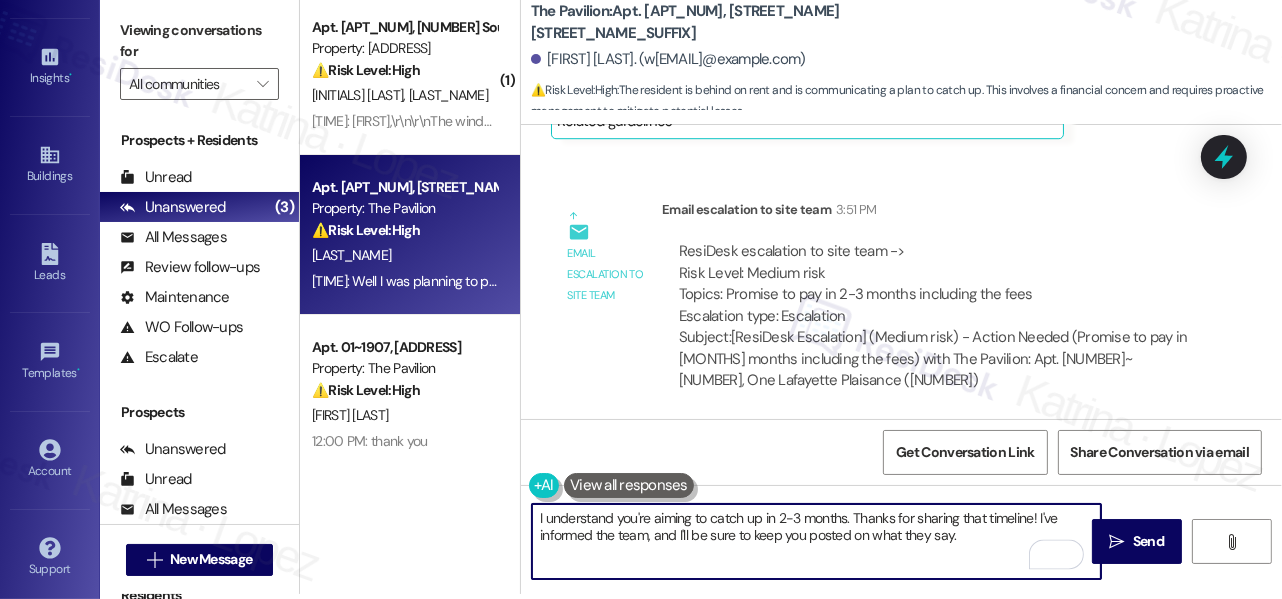 click on "I understand you're aiming to catch up in 2-3 months. Thanks for sharing that timeline! I've informed the team, and I'll be sure to keep you posted on what they say." at bounding box center (816, 541) 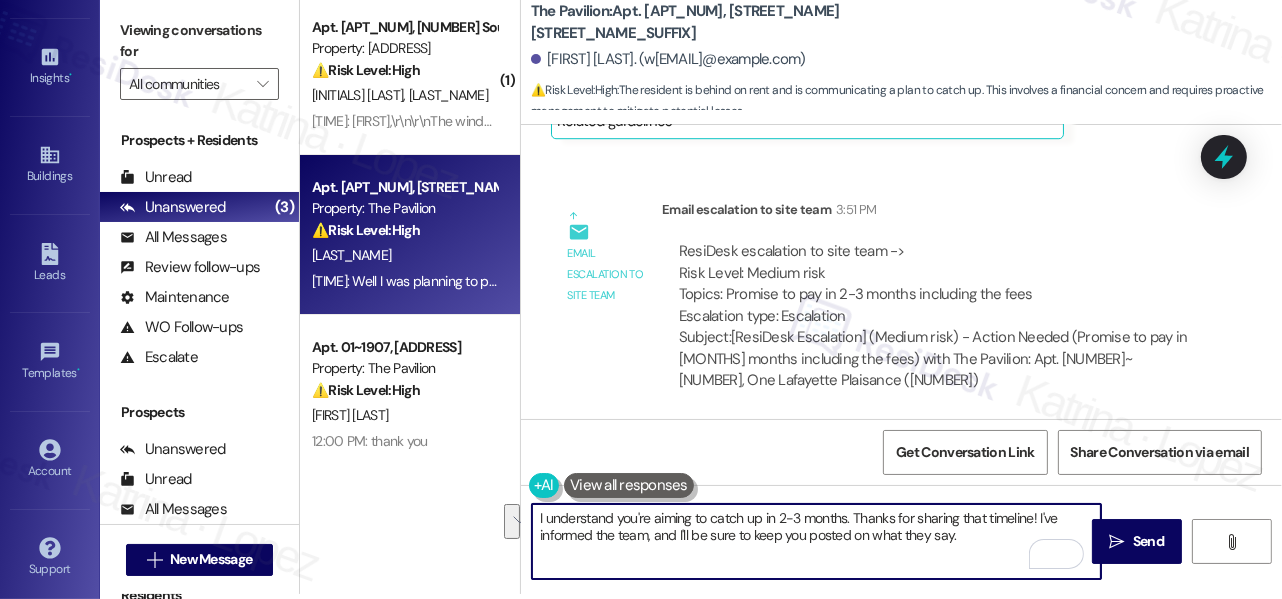 click on "I understand you're aiming to catch up in 2-3 months. Thanks for sharing that timeline! I've informed the team, and I'll be sure to keep you posted on what they say." at bounding box center (816, 541) 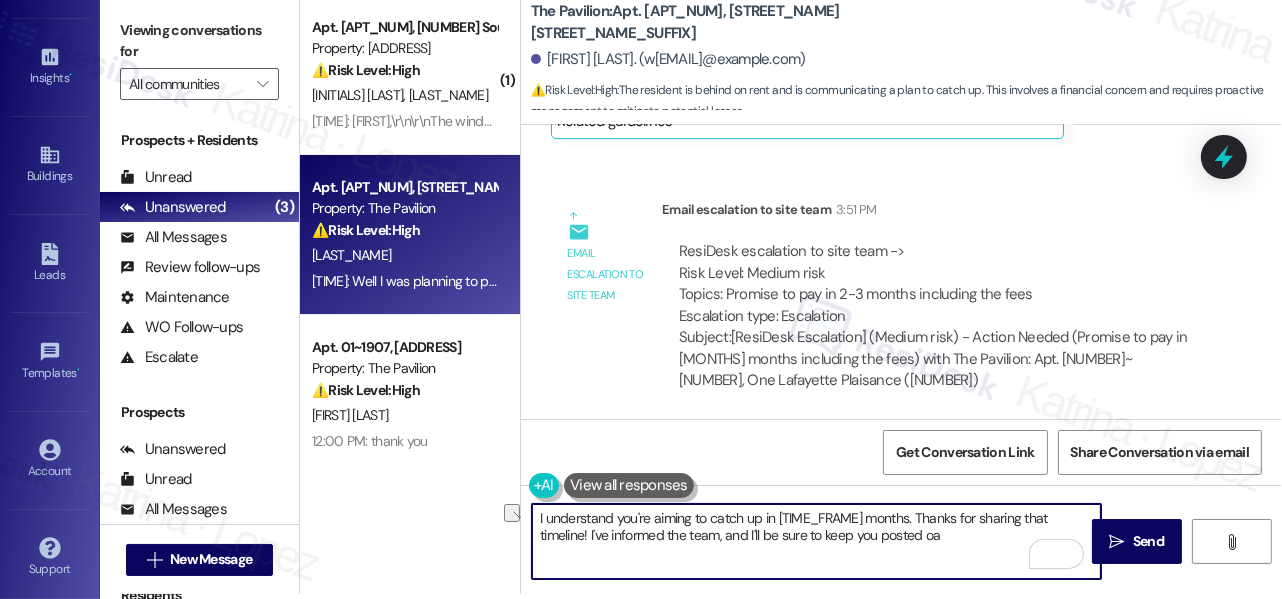 drag, startPoint x: 966, startPoint y: 532, endPoint x: 856, endPoint y: 537, distance: 110.11358 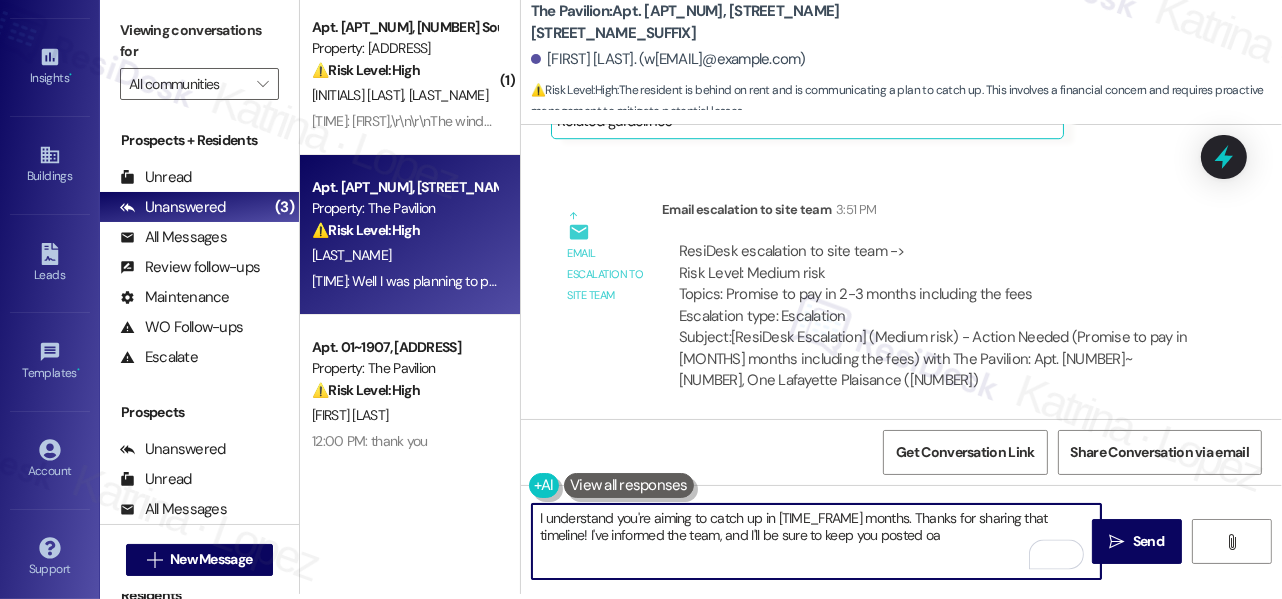 click on "I understand you're aiming to catch up in [TIME_FRAME] months. Thanks for sharing that timeline! I've informed the team, and I'll be sure to keep you posted oa" at bounding box center [816, 541] 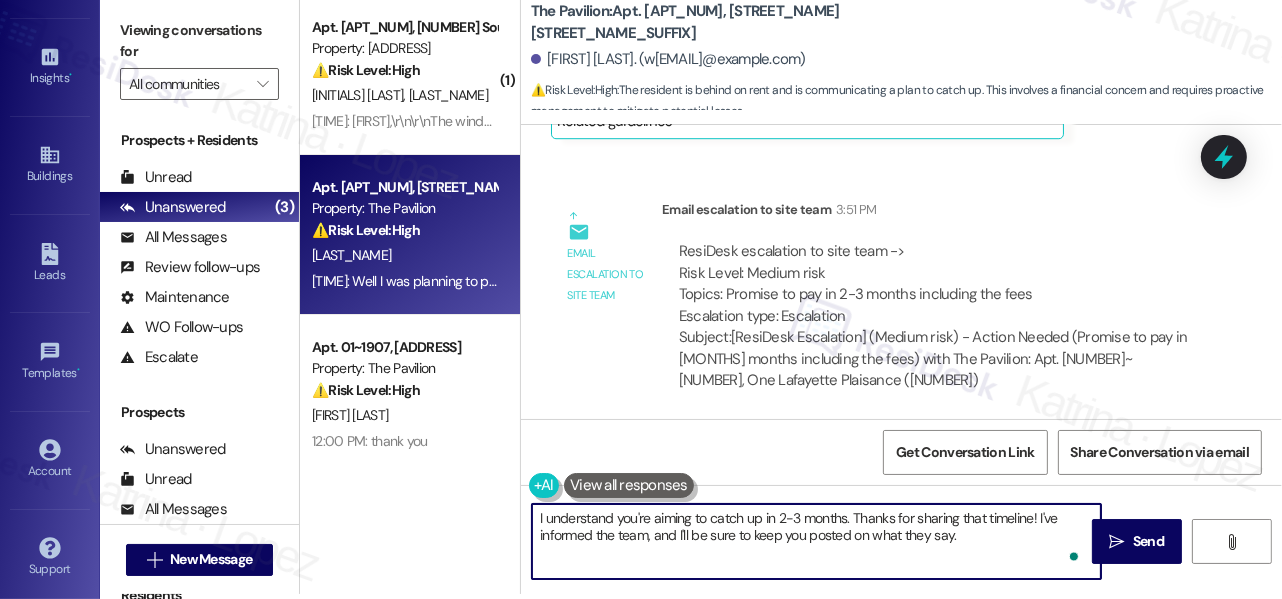 type on "I understand you're aiming to catch up in 2-3 months. Thanks for sharing that timeline! I've informed the team, and I'll be sure to keep you posted on what they say." 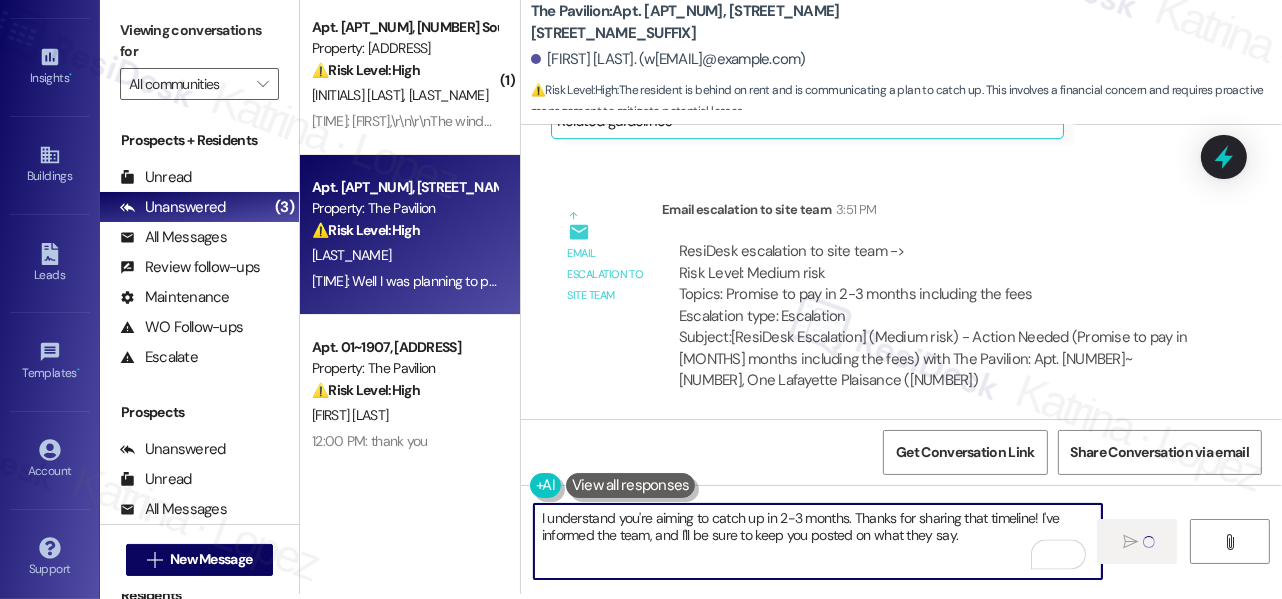 type 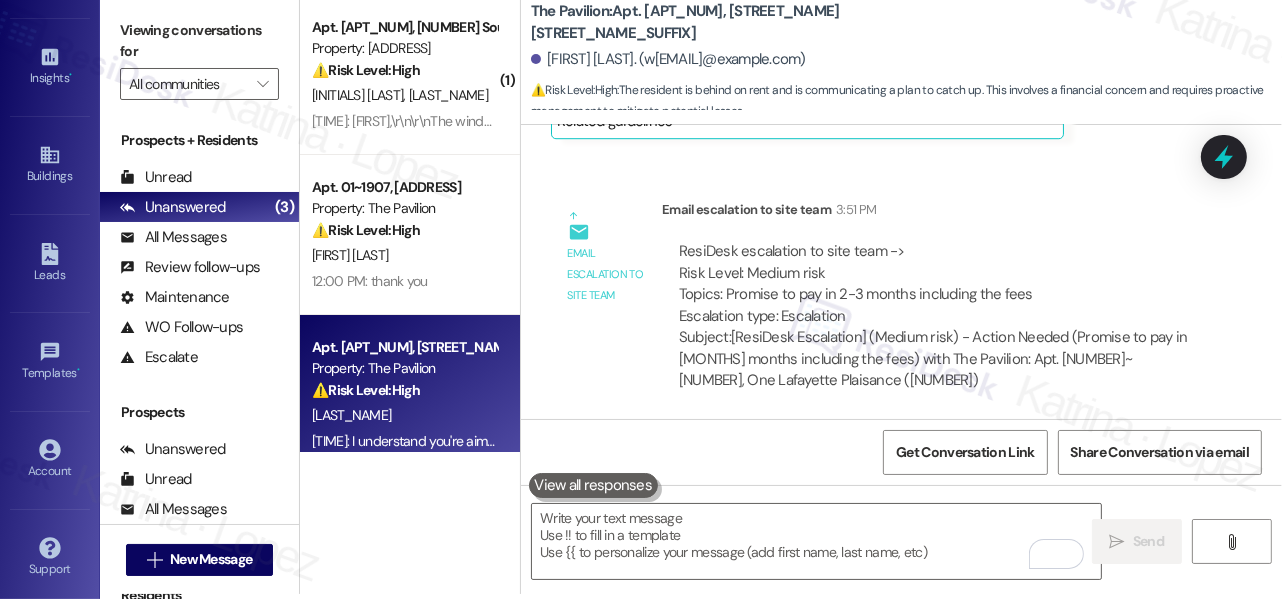 click on "[TIME]: [NAME],
The window layout is completely different, so our living room gets significantly less light than expected. The wooden shelving unit in the toured bedroom closet is not standard, and our unit doesn't have one. Also, we were told we could have a kitchen island brought up and installed, but we're still waiting to see if that happens.  [TIME]: [NAME],
The window layout is completely different, so our living room gets significantly less light than expected. The wooden shelving unit in the toured bedroom closet is not standard, and our unit doesn't have one. Also, we were told we could have a kitchen island brought up and installed, but we're still waiting to see if that happens." at bounding box center [1310, 121] 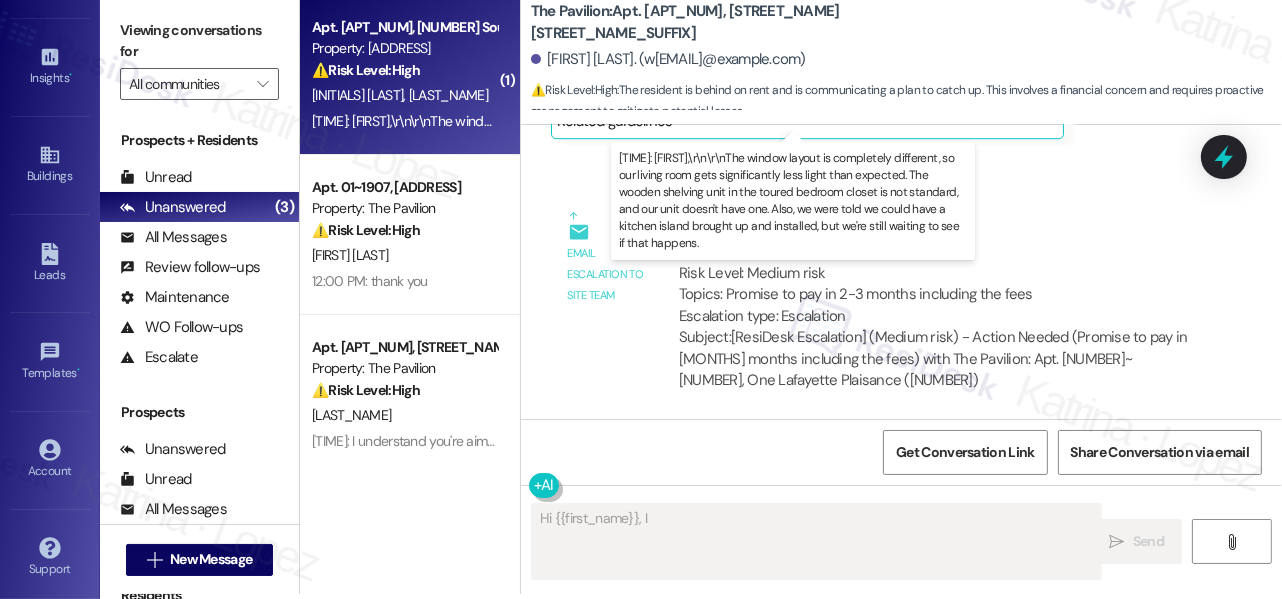 scroll, scrollTop: 1109, scrollLeft: 0, axis: vertical 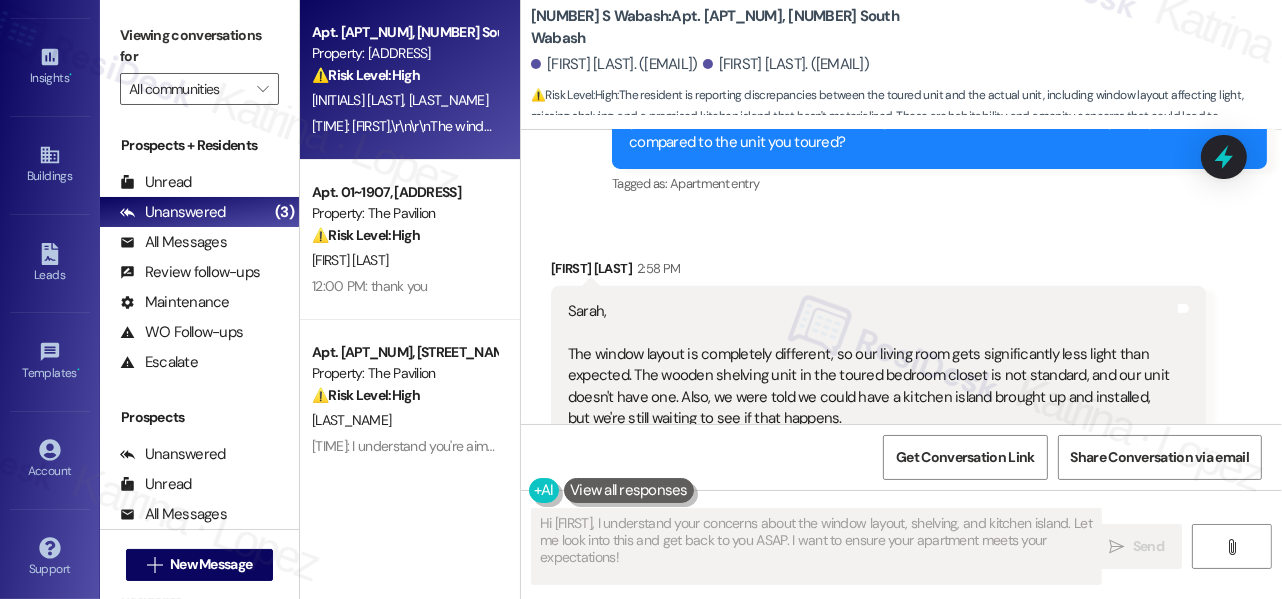 click on "[FIRST],\r \n \r \n The window layout is completely different, so our living room gets significantly less light than expected. The wooden shelving unit in the toured bedroom closet is not standard, and our unit doesn't have one. Also, we were told we could have a kitchen island brought up and installed, but we're still waiting to see if that happens." at bounding box center [871, 365] 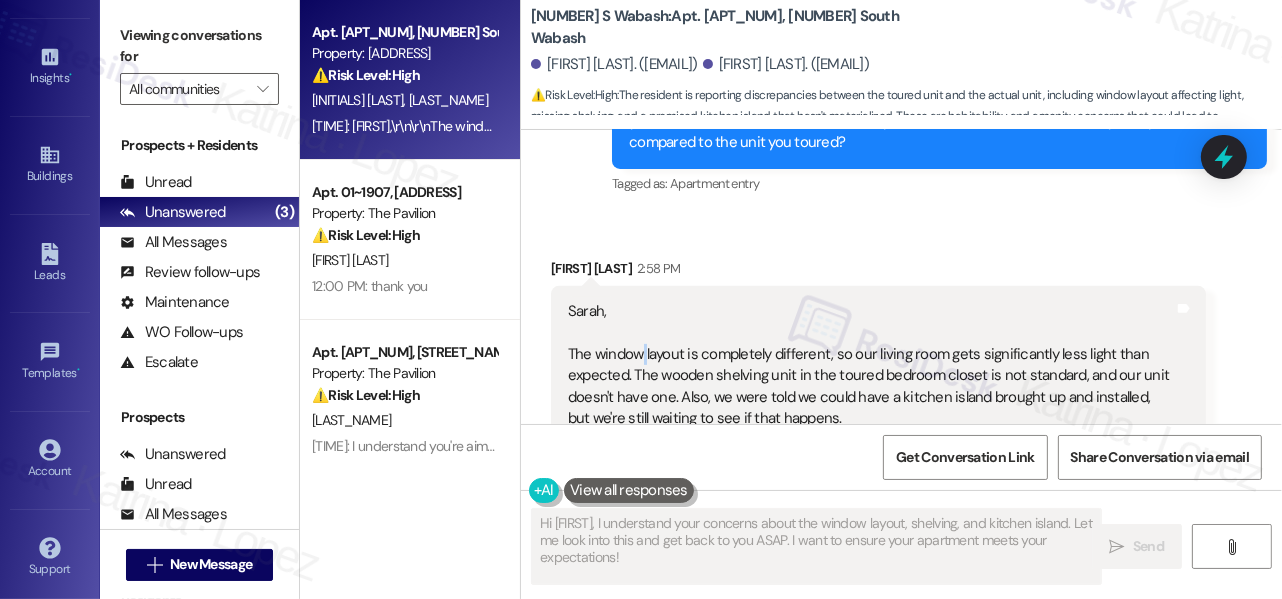 click on "[FIRST],\r \n \r \n The window layout is completely different, so our living room gets significantly less light than expected. The wooden shelving unit in the toured bedroom closet is not standard, and our unit doesn't have one. Also, we were told we could have a kitchen island brought up and installed, but we're still waiting to see if that happens." at bounding box center (871, 365) 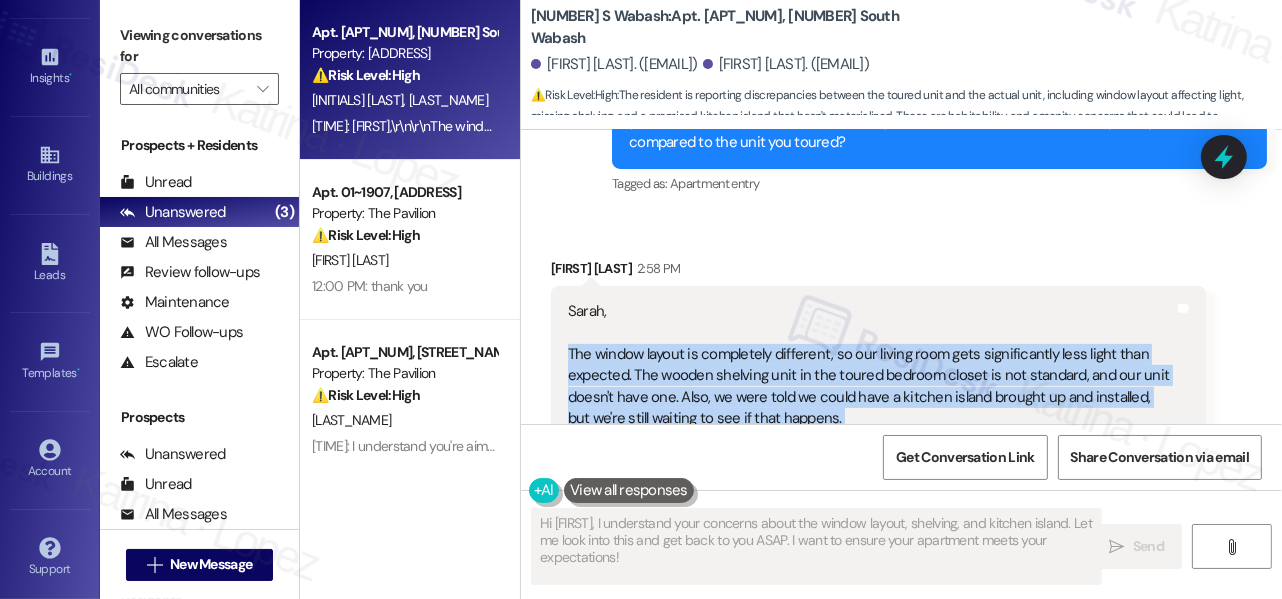 click on "[FIRST],\r \n \r \n The window layout is completely different, so our living room gets significantly less light than expected. The wooden shelving unit in the toured bedroom closet is not standard, and our unit doesn't have one. Also, we were told we could have a kitchen island brought up and installed, but we're still waiting to see if that happens." at bounding box center [871, 365] 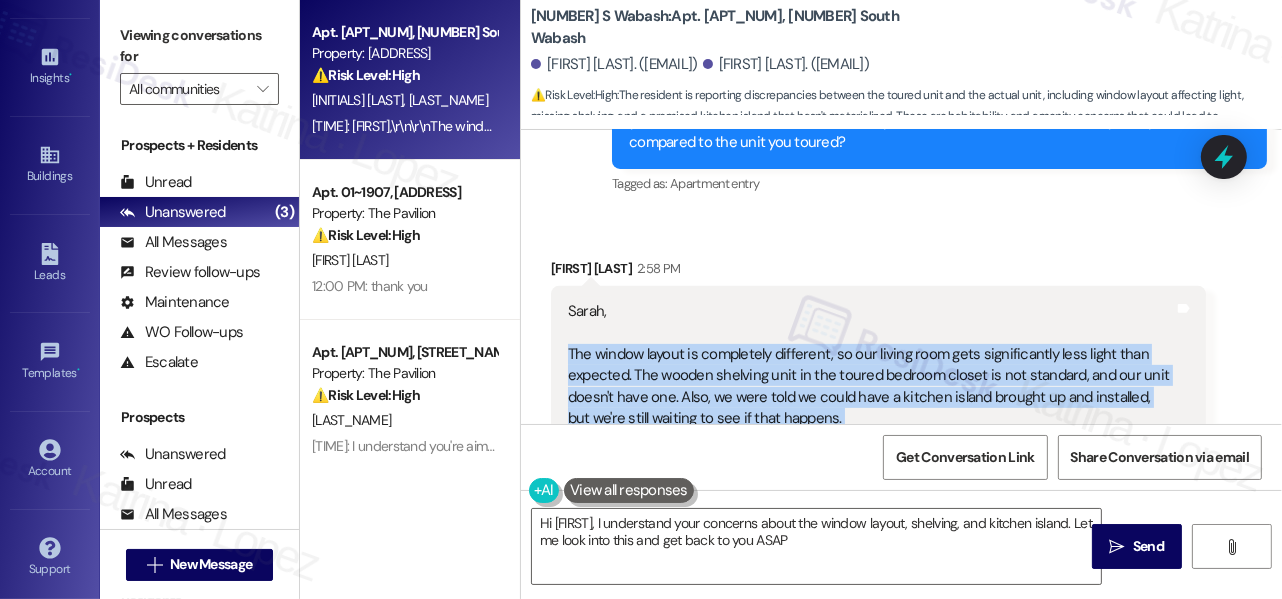 type on "Hi {{first_name}}, I understand your concerns about the window layout, shelving, and kitchen island. Let me look into this and get back to you ASAP!" 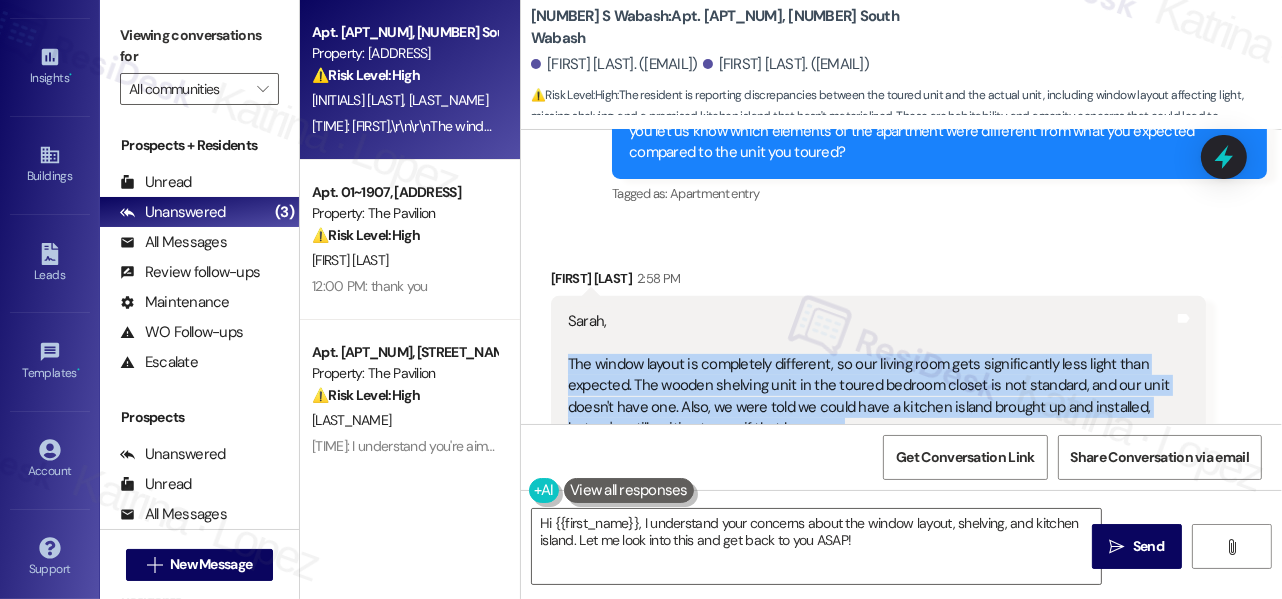 scroll, scrollTop: 927, scrollLeft: 0, axis: vertical 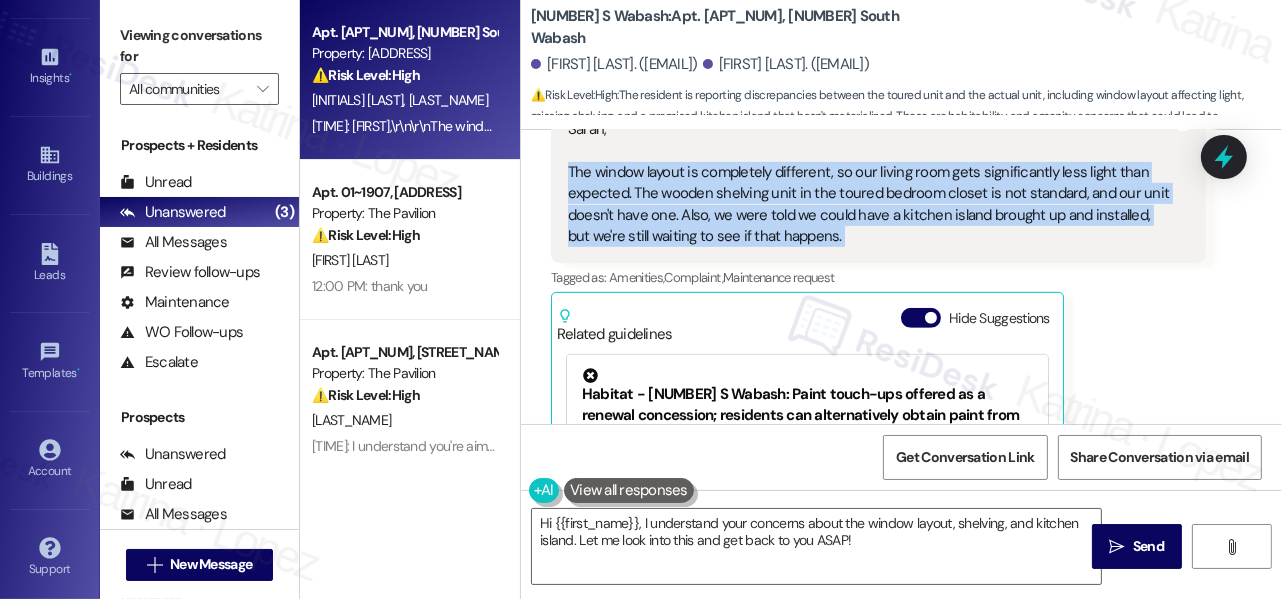 click on "[FIRST],\r \n \r \n The window layout is completely different, so our living room gets significantly less light than expected. The wooden shelving unit in the toured bedroom closet is not standard, and our unit doesn't have one. Also, we were told we could have a kitchen island brought up and installed, but we're still waiting to see if that happens." at bounding box center [871, 183] 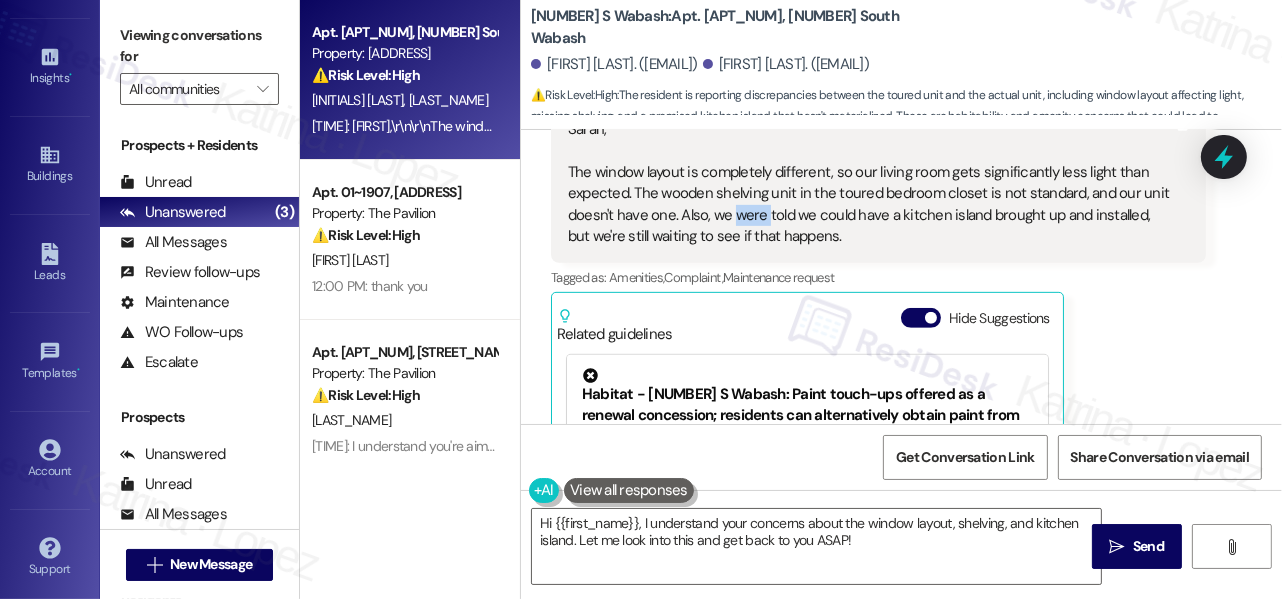 click on "[FIRST],\r \n \r \n The window layout is completely different, so our living room gets significantly less light than expected. The wooden shelving unit in the toured bedroom closet is not standard, and our unit doesn't have one. Also, we were told we could have a kitchen island brought up and installed, but we're still waiting to see if that happens." at bounding box center [871, 183] 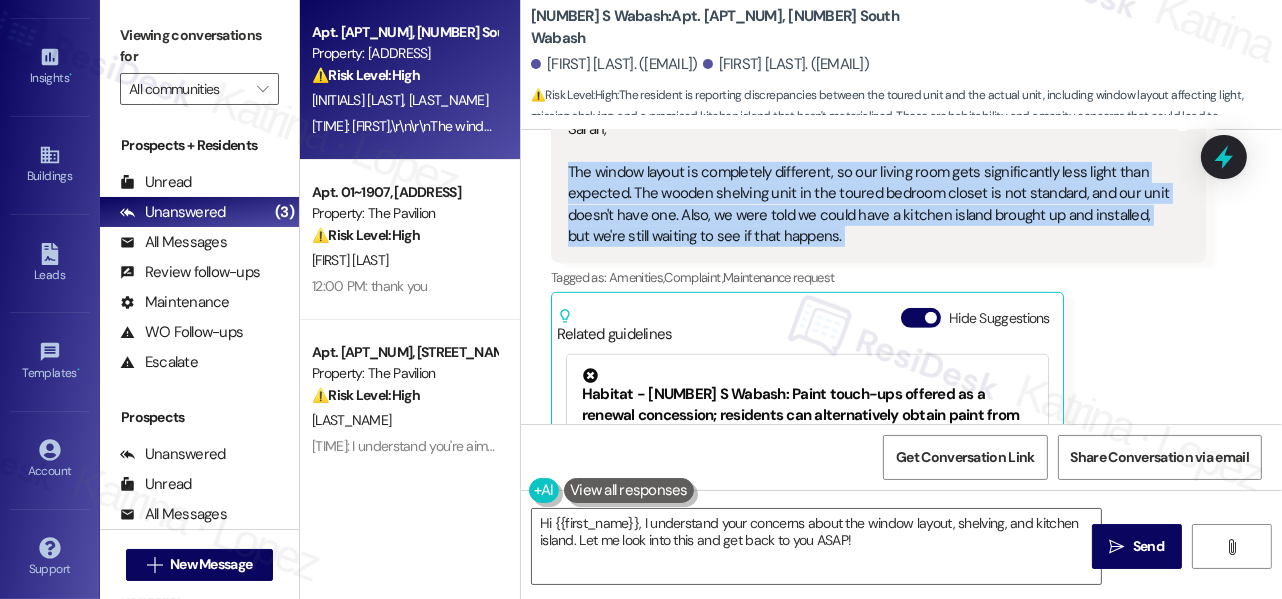 click on "[FIRST],\r \n \r \n The window layout is completely different, so our living room gets significantly less light than expected. The wooden shelving unit in the toured bedroom closet is not standard, and our unit doesn't have one. Also, we were told we could have a kitchen island brought up and installed, but we're still waiting to see if that happens." at bounding box center (871, 183) 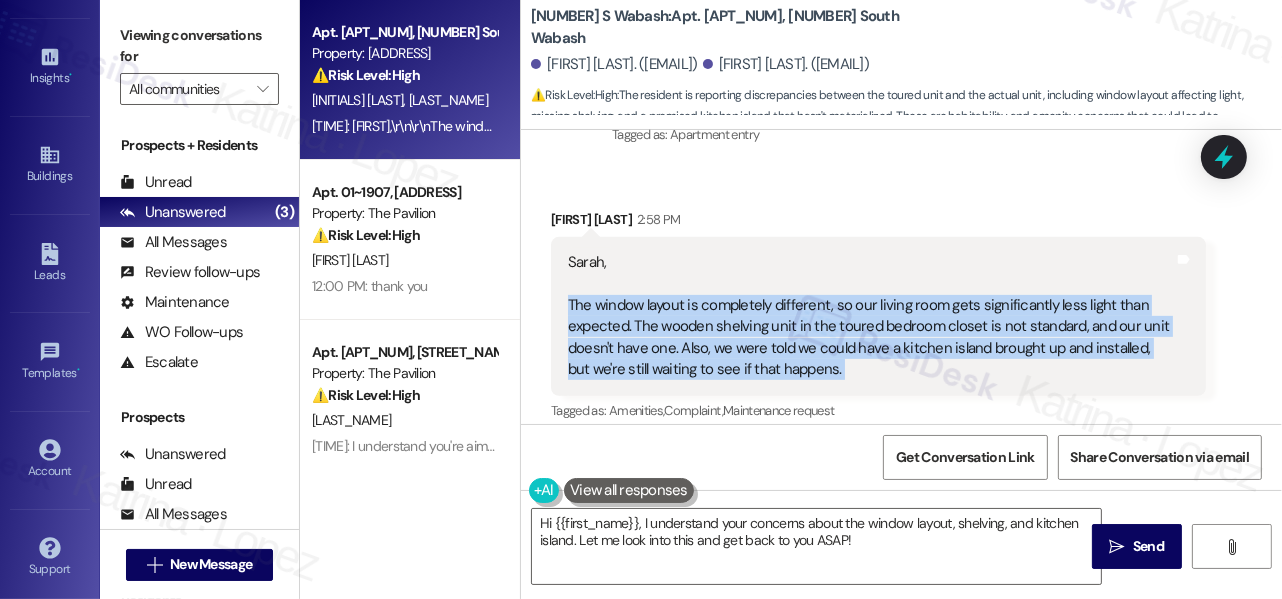 scroll, scrollTop: 836, scrollLeft: 0, axis: vertical 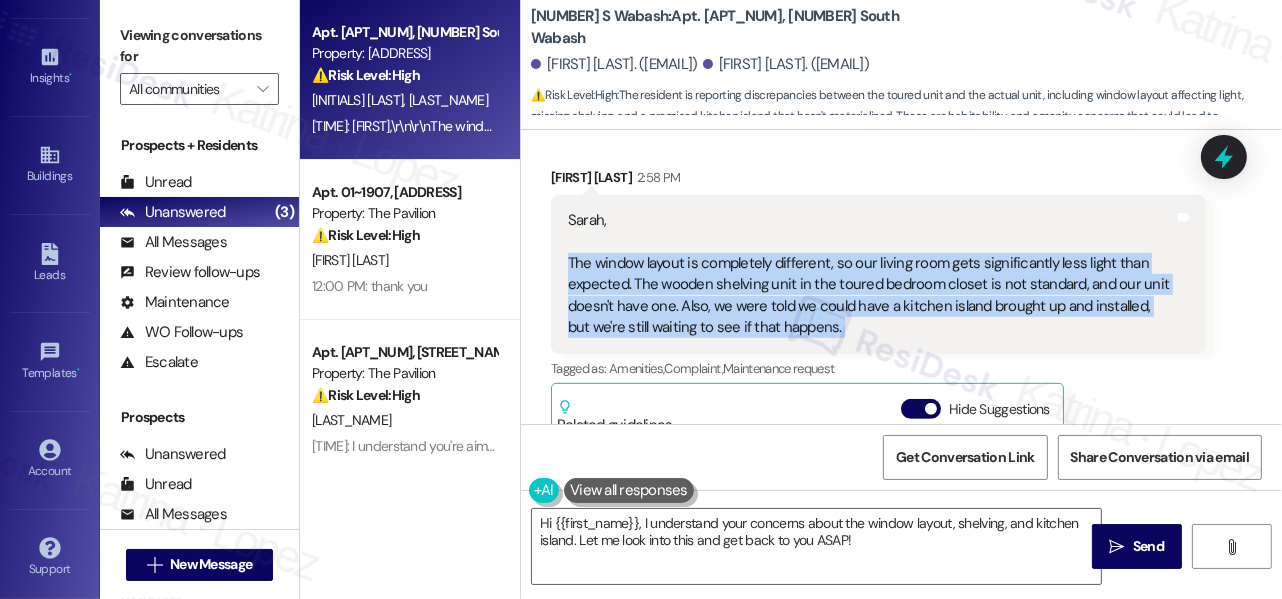 click on "[FIRST],\r \n \r \n The window layout is completely different, so our living room gets significantly less light than expected. The wooden shelving unit in the toured bedroom closet is not standard, and our unit doesn't have one. Also, we were told we could have a kitchen island brought up and installed, but we're still waiting to see if that happens." at bounding box center (871, 274) 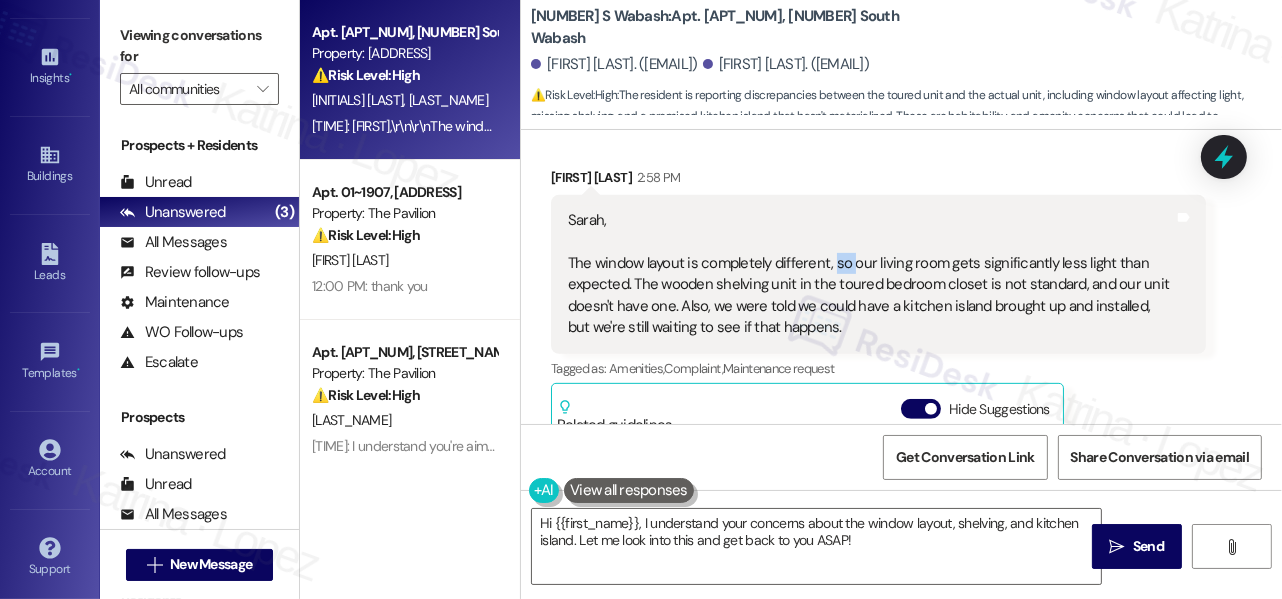 click on "[FIRST],\r \n \r \n The window layout is completely different, so our living room gets significantly less light than expected. The wooden shelving unit in the toured bedroom closet is not standard, and our unit doesn't have one. Also, we were told we could have a kitchen island brought up and installed, but we're still waiting to see if that happens." at bounding box center [871, 274] 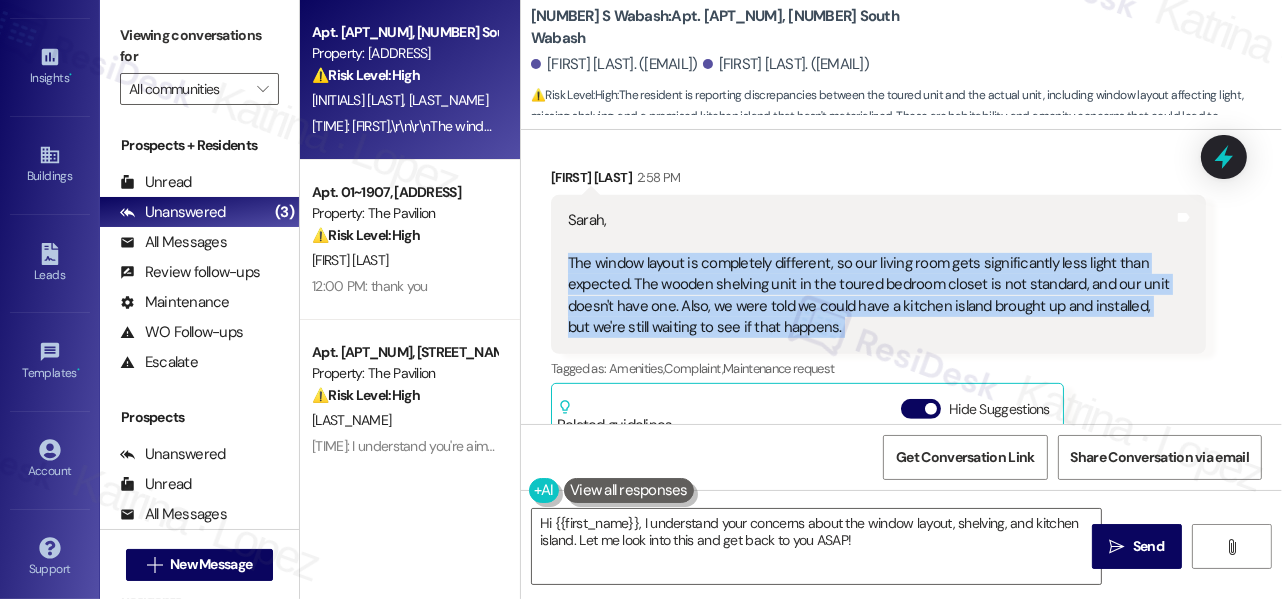 click on "[FIRST],\r \n \r \n The window layout is completely different, so our living room gets significantly less light than expected. The wooden shelving unit in the toured bedroom closet is not standard, and our unit doesn't have one. Also, we were told we could have a kitchen island brought up and installed, but we're still waiting to see if that happens." at bounding box center [871, 274] 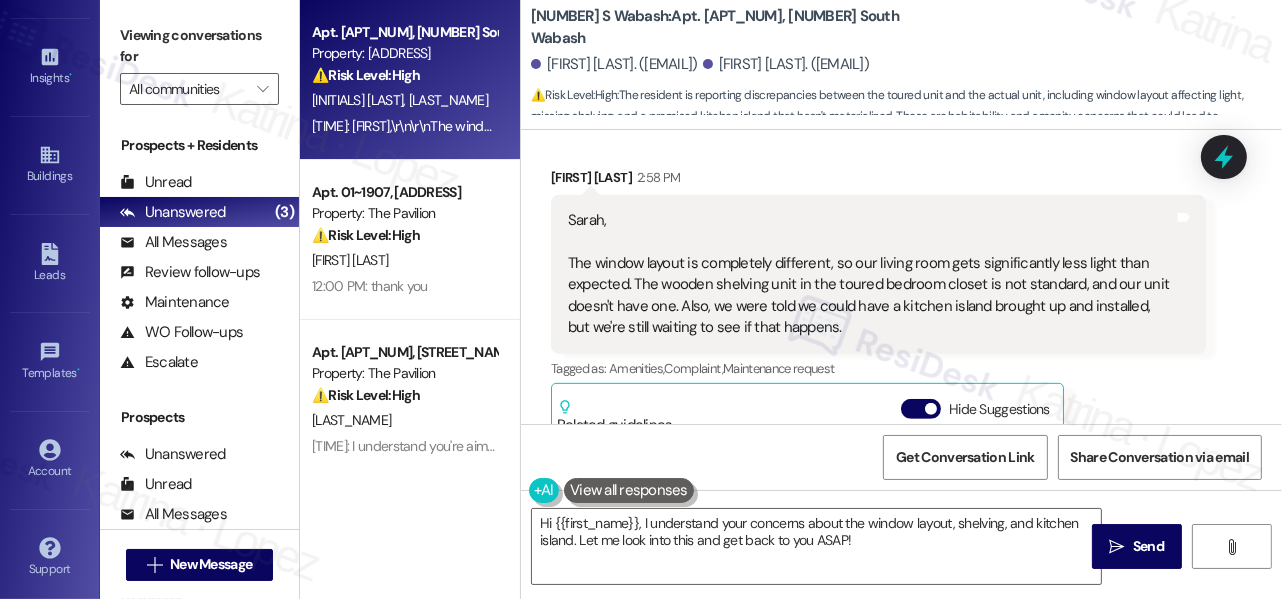 click on "[FIRST],\r \n \r \n The window layout is completely different, so our living room gets significantly less light than expected. The wooden shelving unit in the toured bedroom closet is not standard, and our unit doesn't have one. Also, we were told we could have a kitchen island brought up and installed, but we're still waiting to see if that happens." at bounding box center (871, 274) 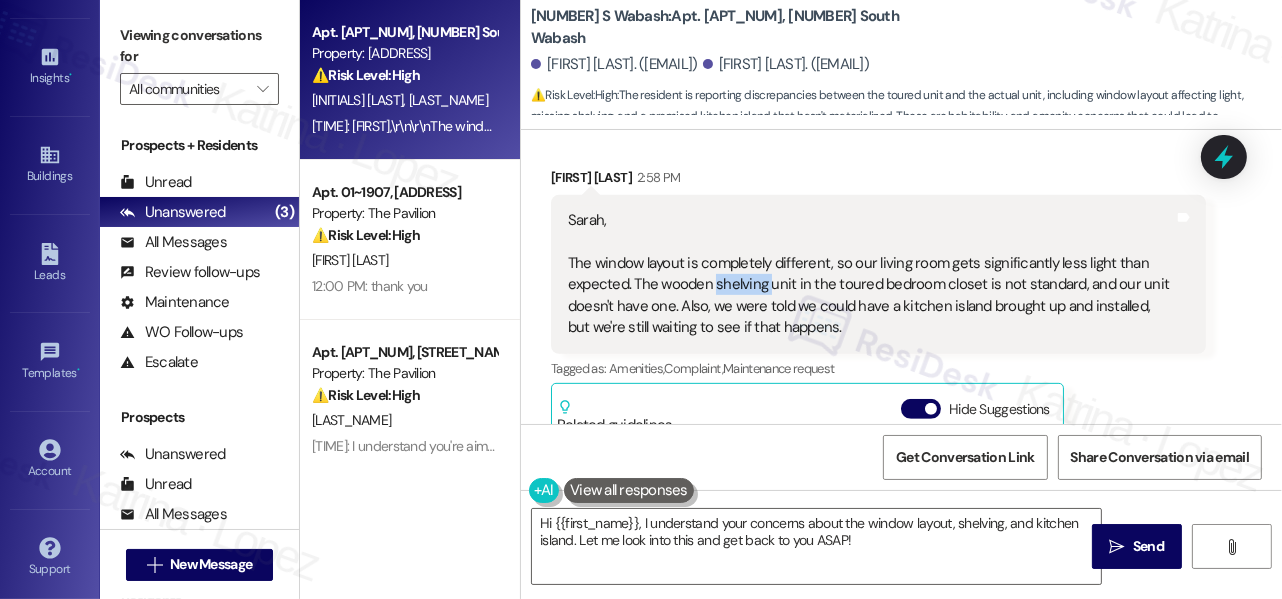 click on "[FIRST],\r \n \r \n The window layout is completely different, so our living room gets significantly less light than expected. The wooden shelving unit in the toured bedroom closet is not standard, and our unit doesn't have one. Also, we were told we could have a kitchen island brought up and installed, but we're still waiting to see if that happens." at bounding box center (871, 274) 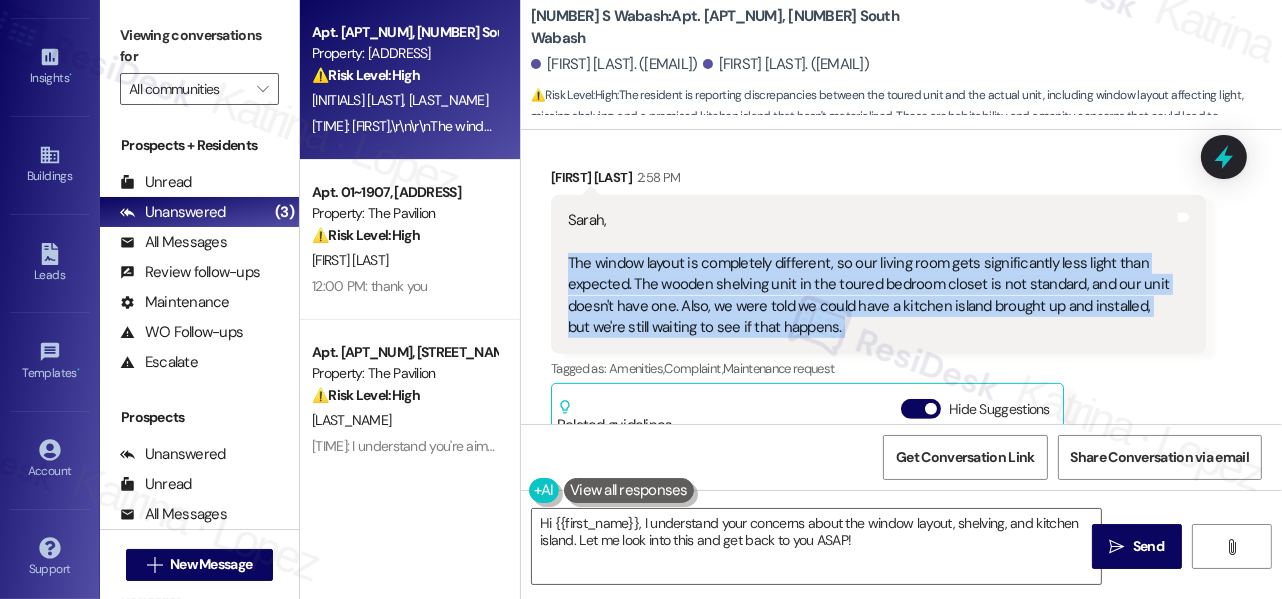 click on "[FIRST],\r \n \r \n The window layout is completely different, so our living room gets significantly less light than expected. The wooden shelving unit in the toured bedroom closet is not standard, and our unit doesn't have one. Also, we were told we could have a kitchen island brought up and installed, but we're still waiting to see if that happens." at bounding box center (871, 274) 